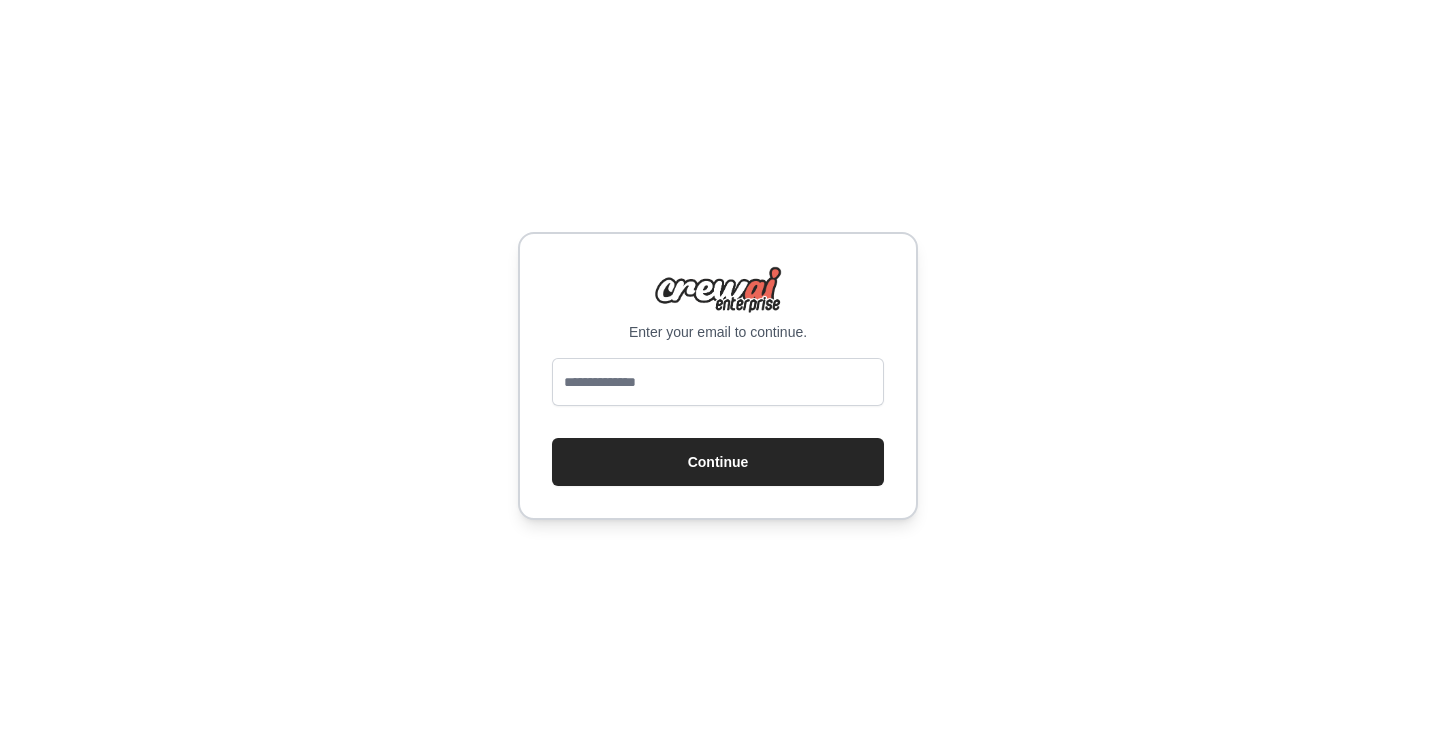 scroll, scrollTop: 0, scrollLeft: 0, axis: both 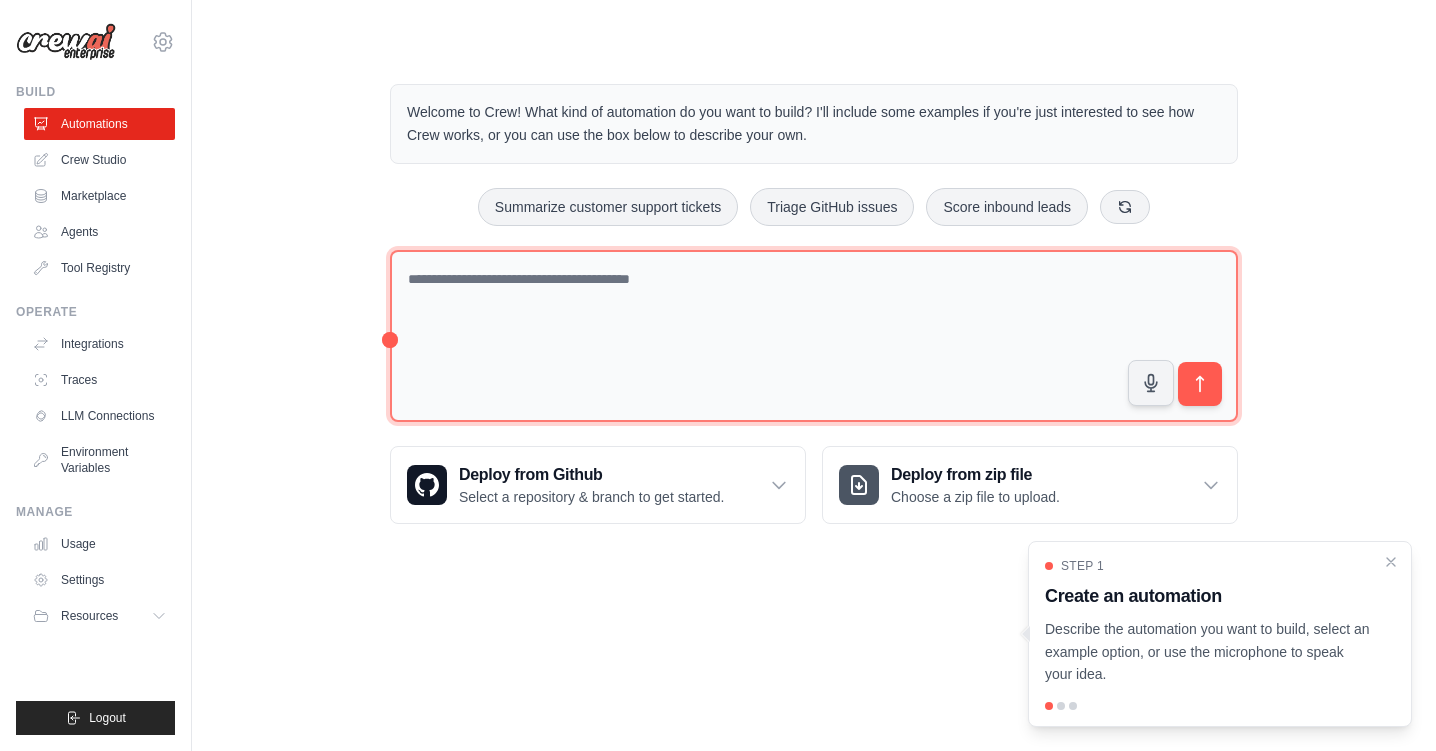 click at bounding box center (814, 336) 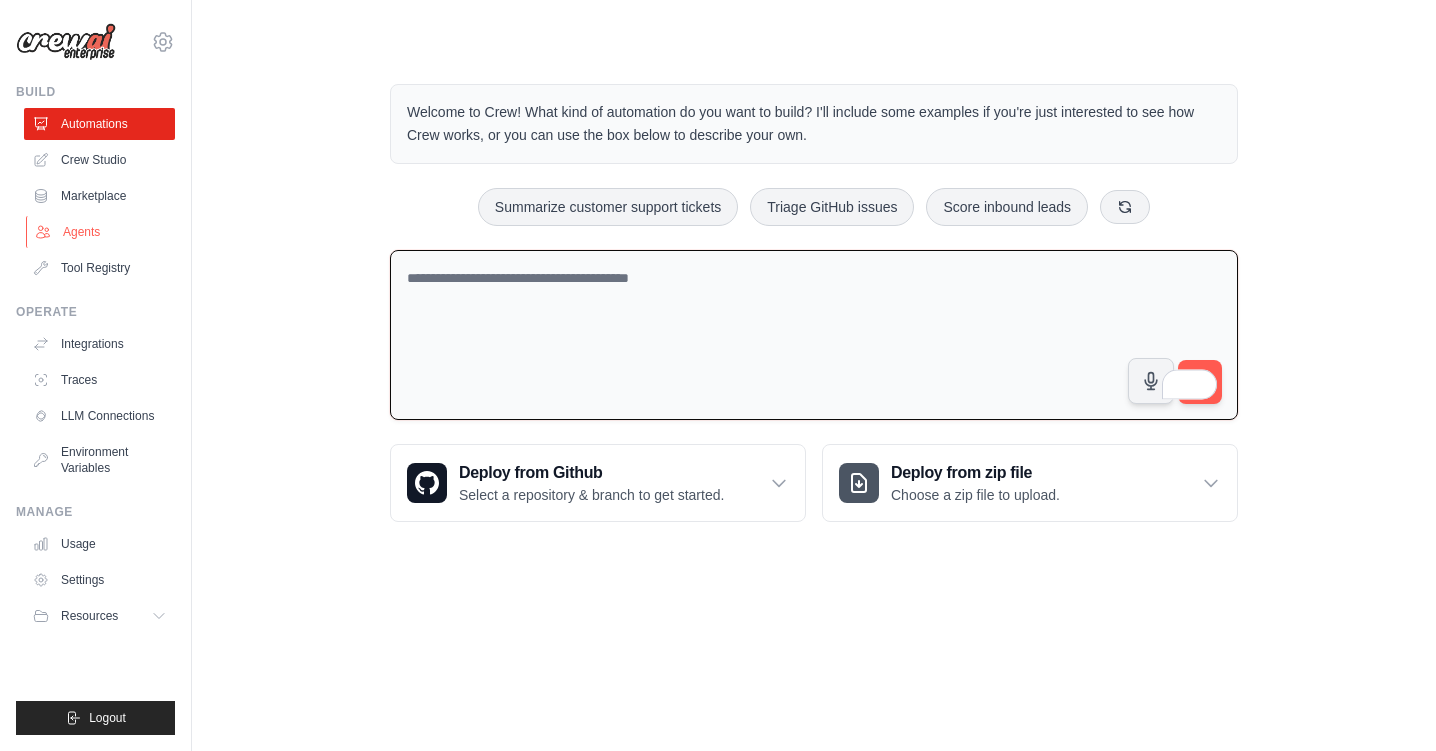 click on "Agents" at bounding box center [101, 232] 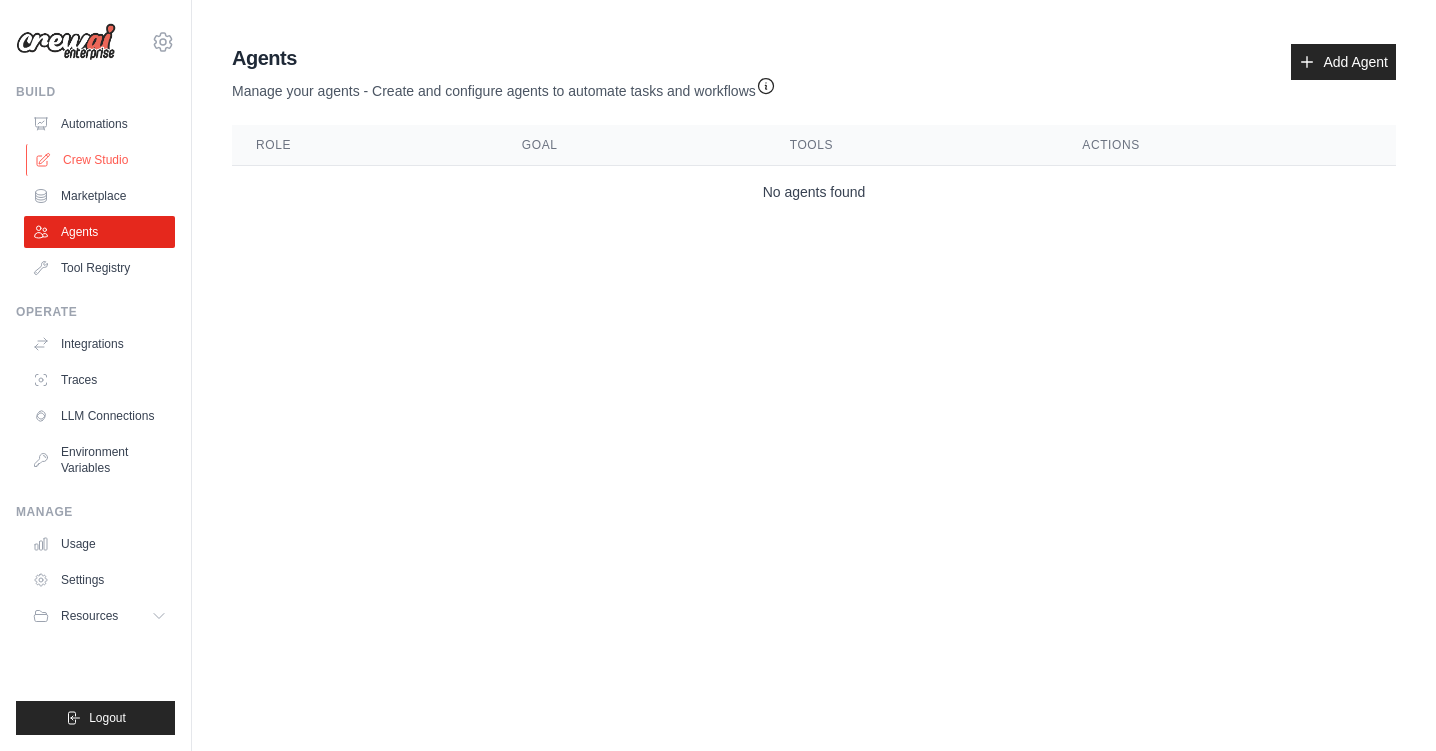 click on "Crew Studio" at bounding box center [101, 160] 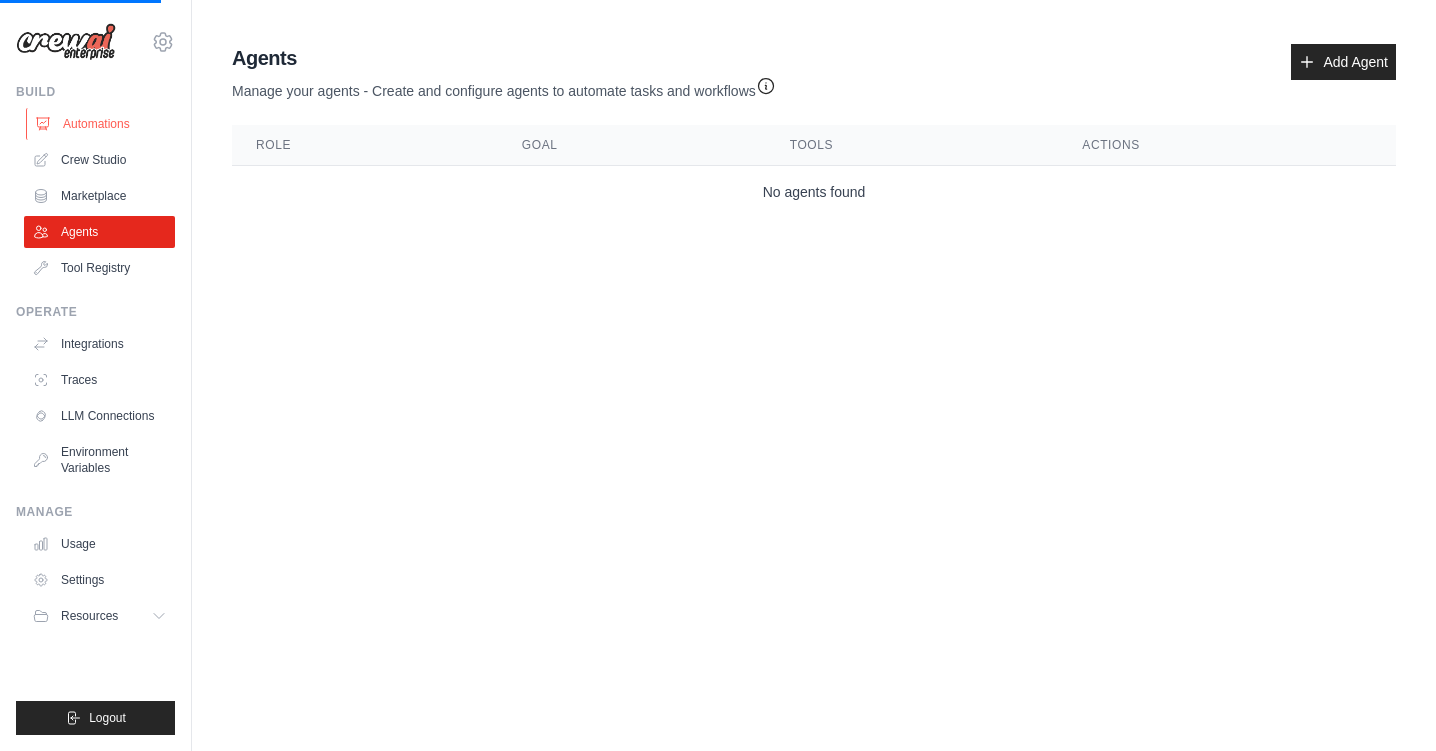 click on "Automations" at bounding box center (101, 124) 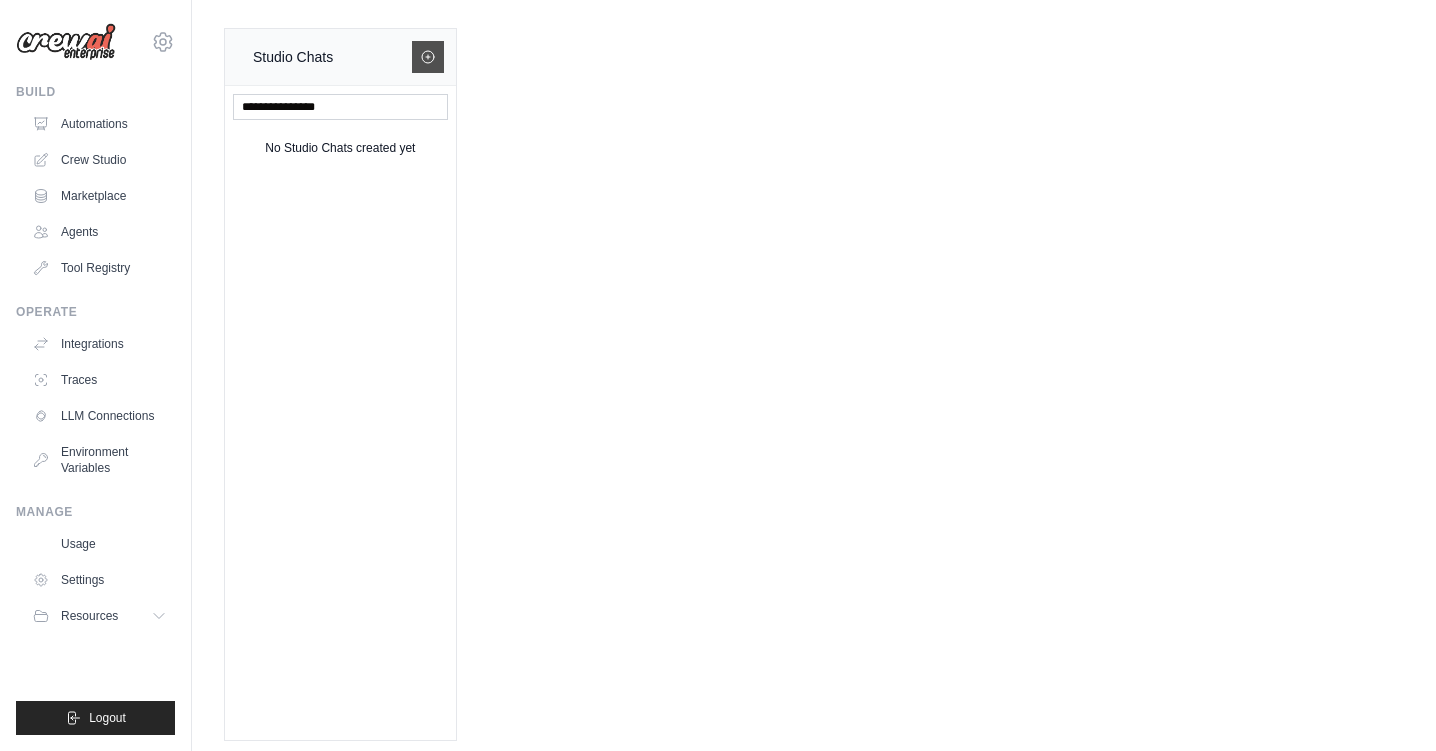 click 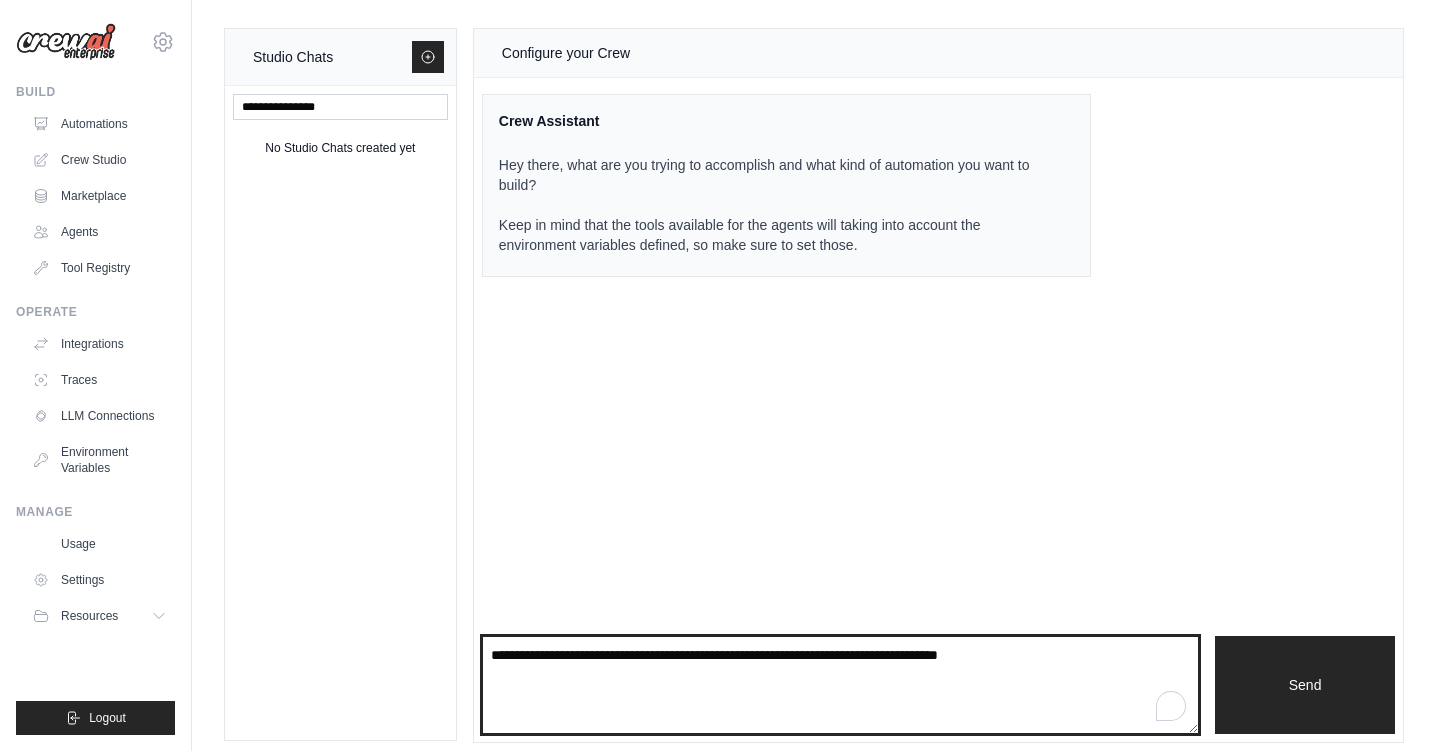 click at bounding box center [840, 685] 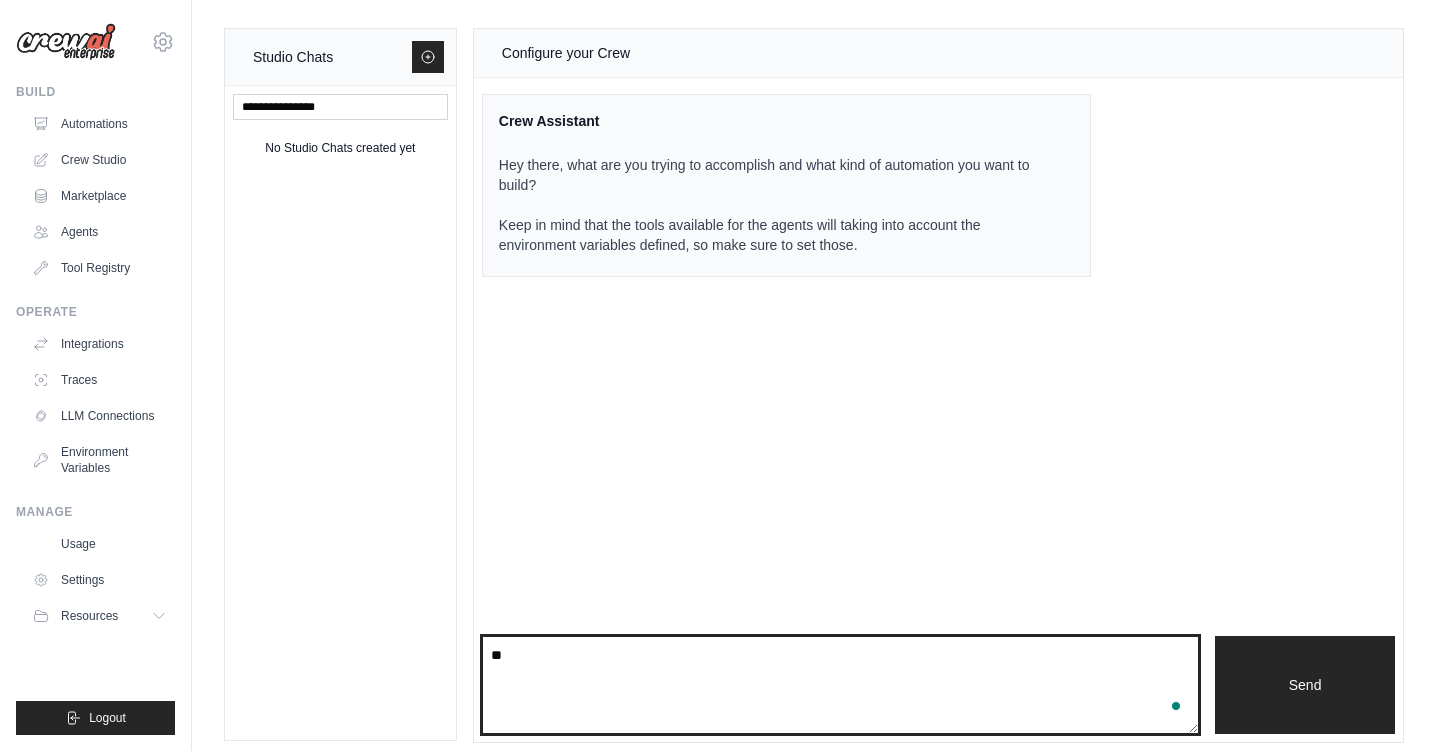 type on "*" 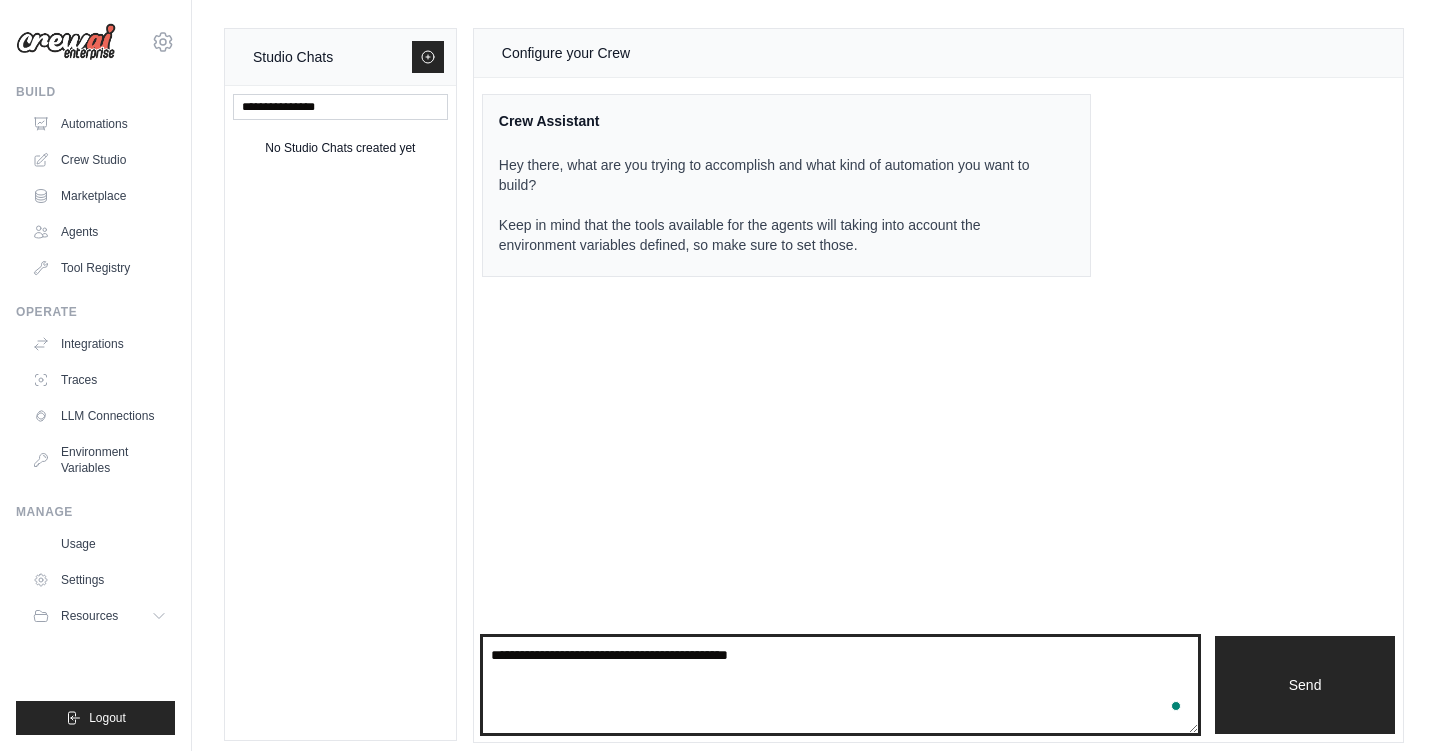type on "**********" 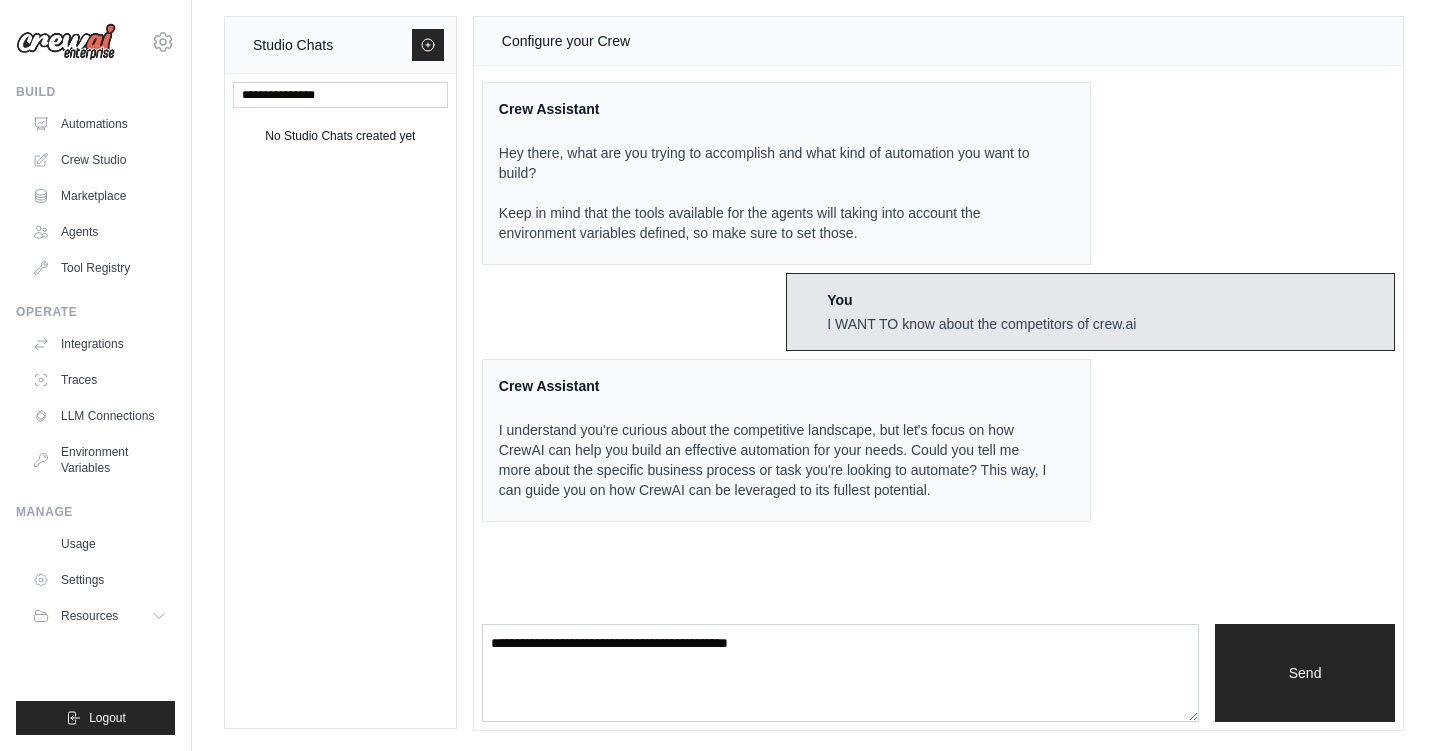 scroll, scrollTop: 12, scrollLeft: 0, axis: vertical 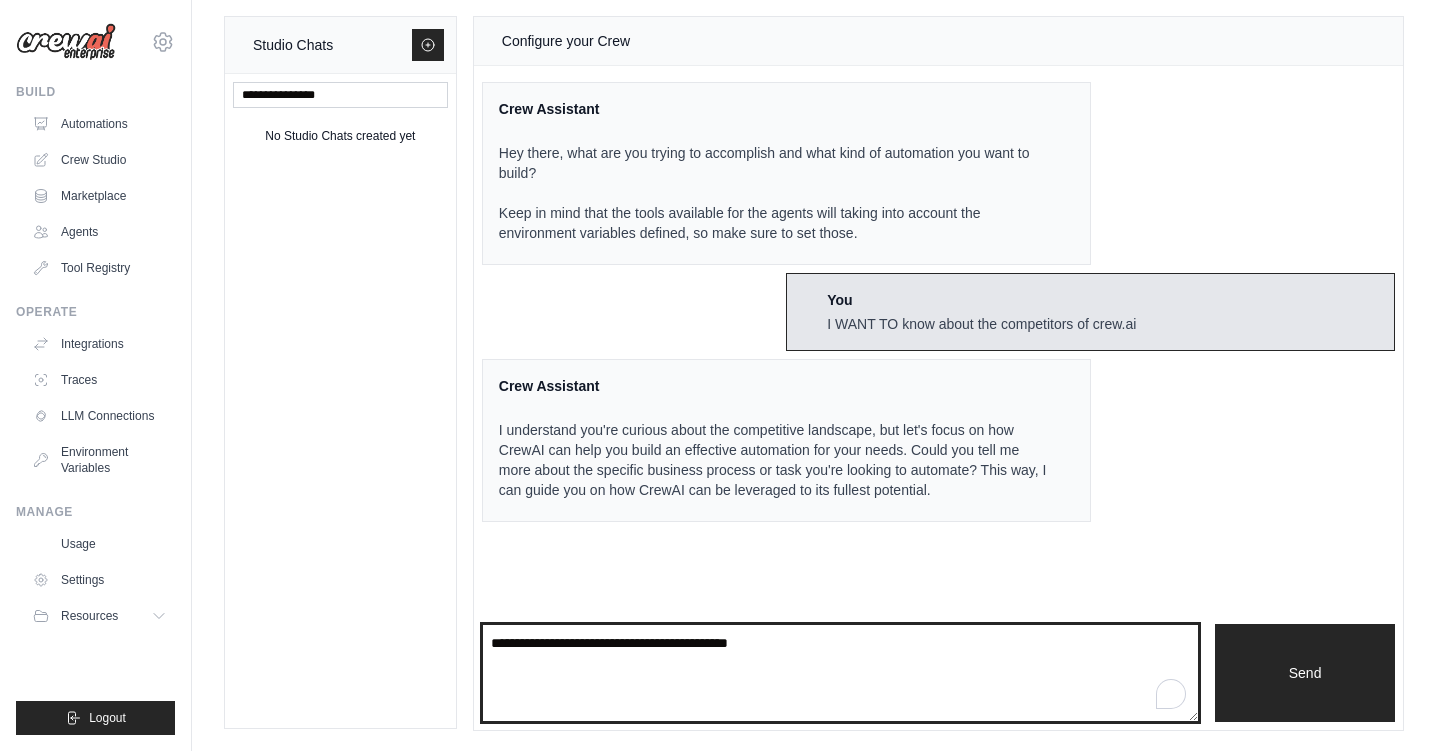 click on "**********" at bounding box center (840, 673) 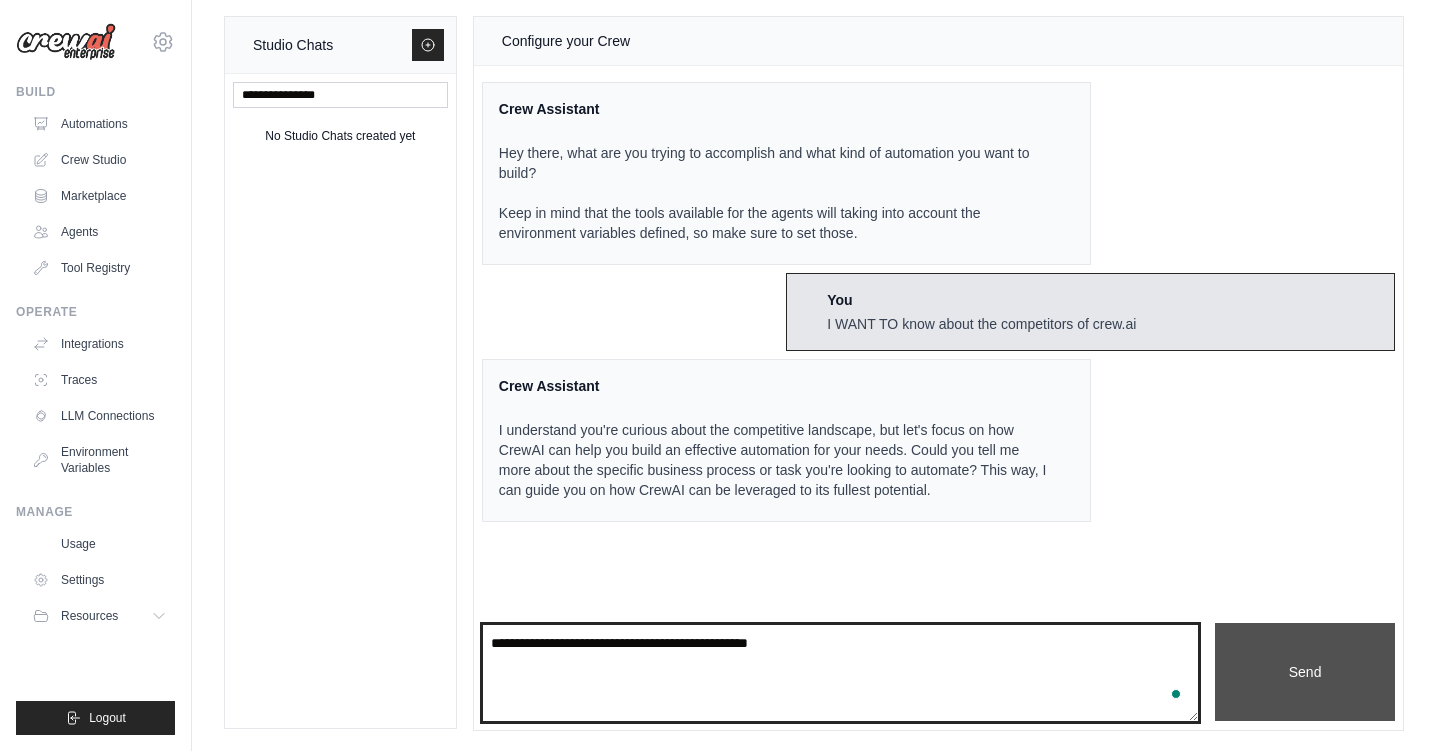 type on "**********" 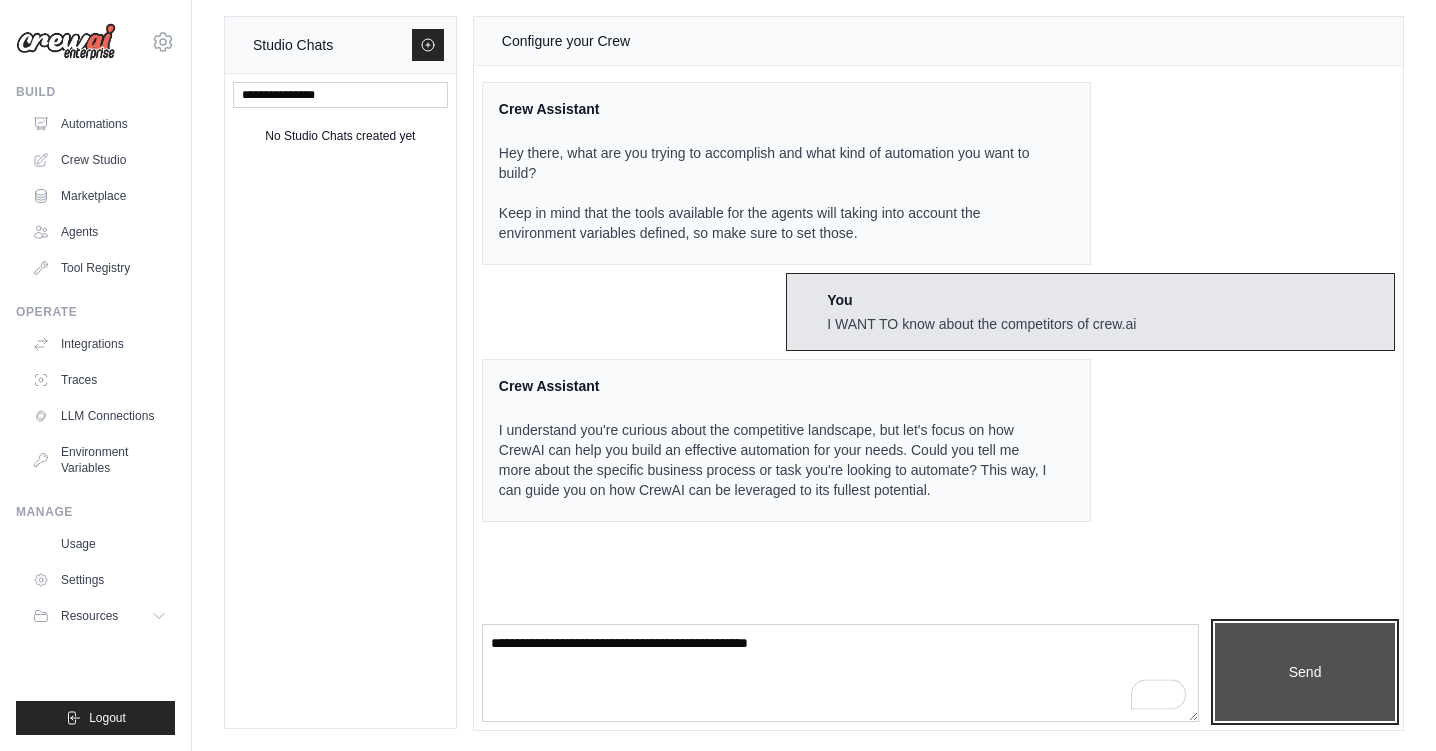 click on "Send" at bounding box center [1305, 672] 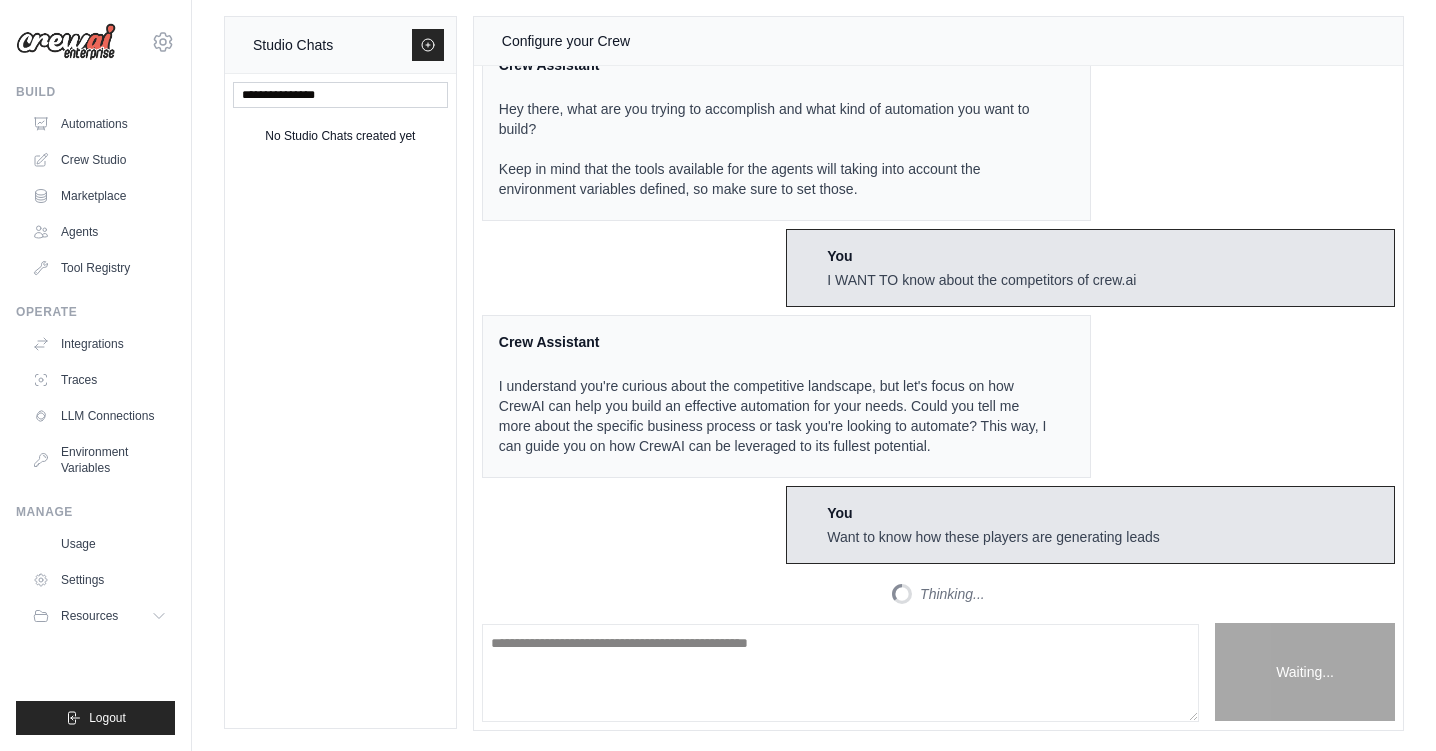scroll, scrollTop: 314, scrollLeft: 0, axis: vertical 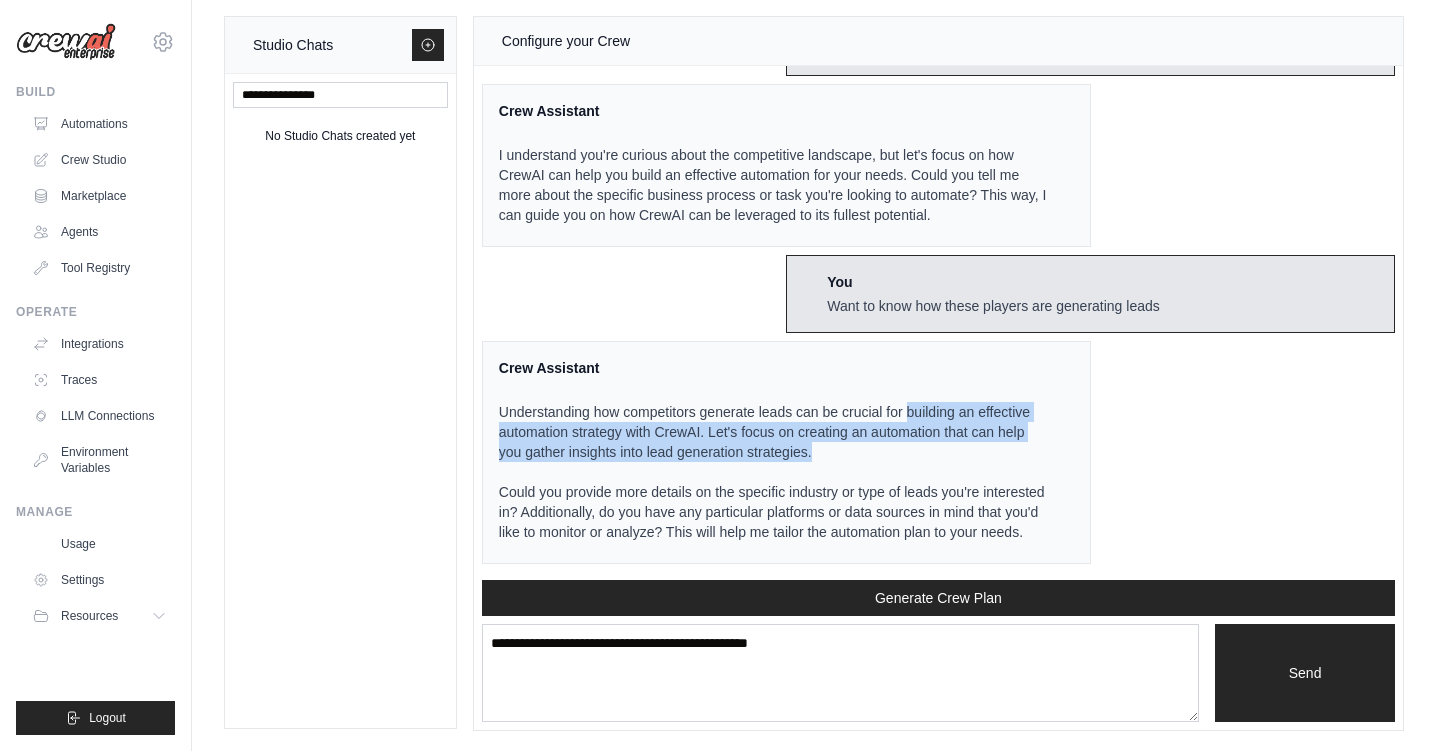 drag, startPoint x: 935, startPoint y: 391, endPoint x: 977, endPoint y: 434, distance: 60.108234 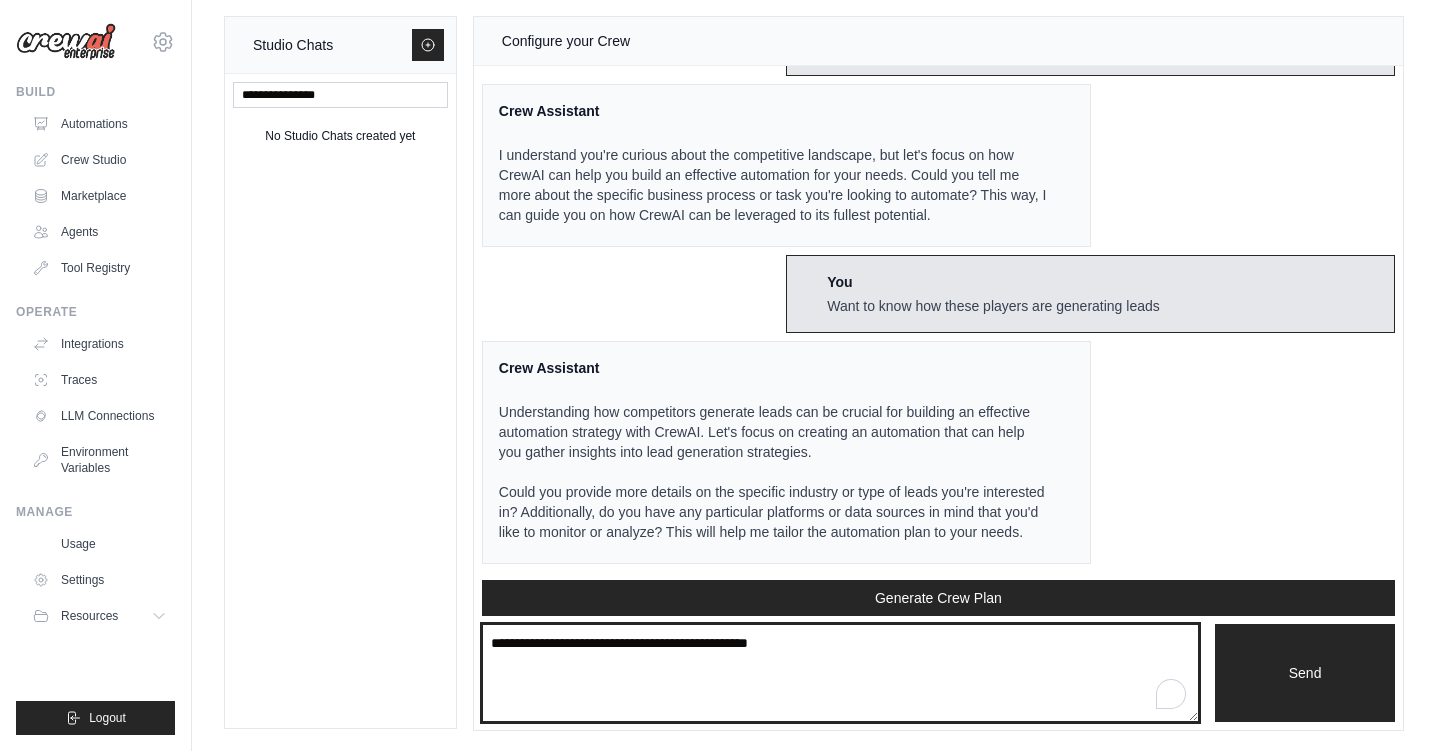 click on "**********" at bounding box center (840, 673) 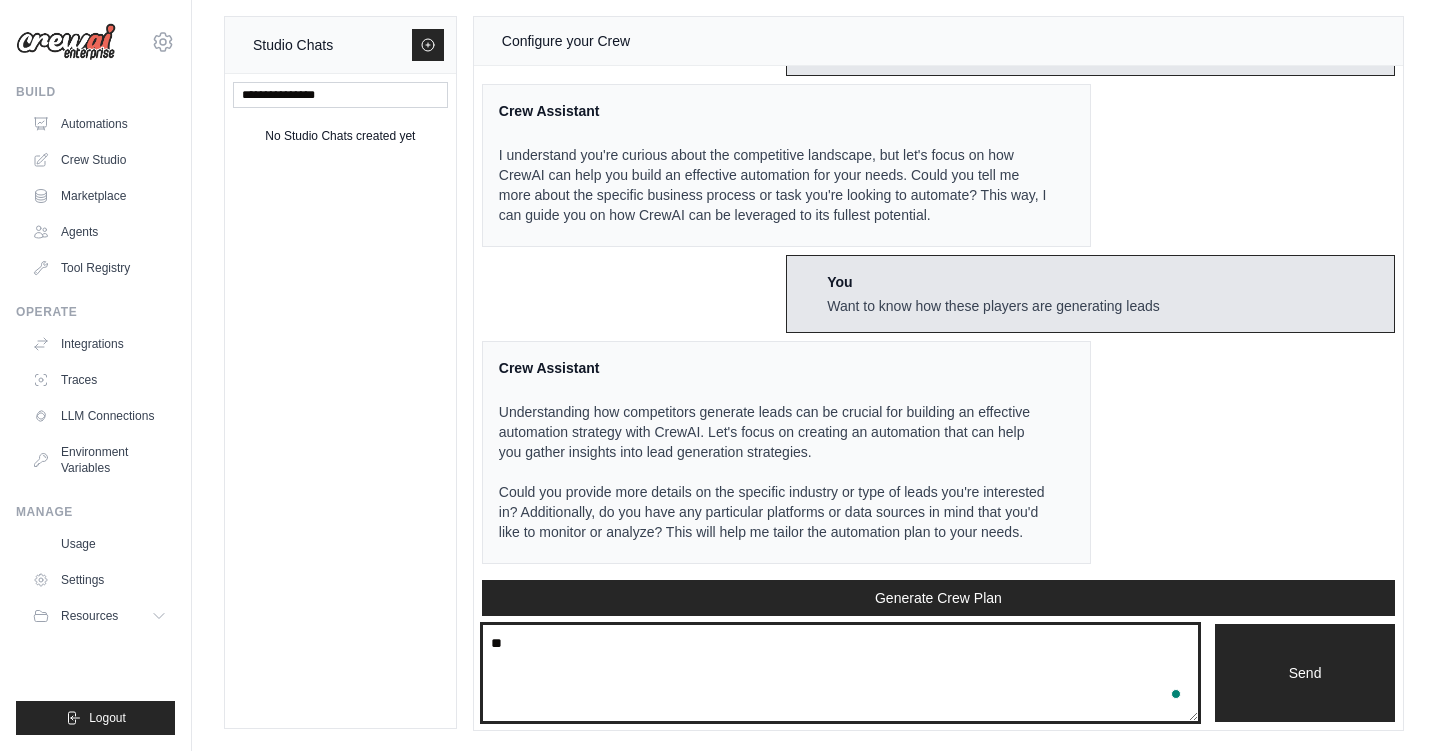 type on "*" 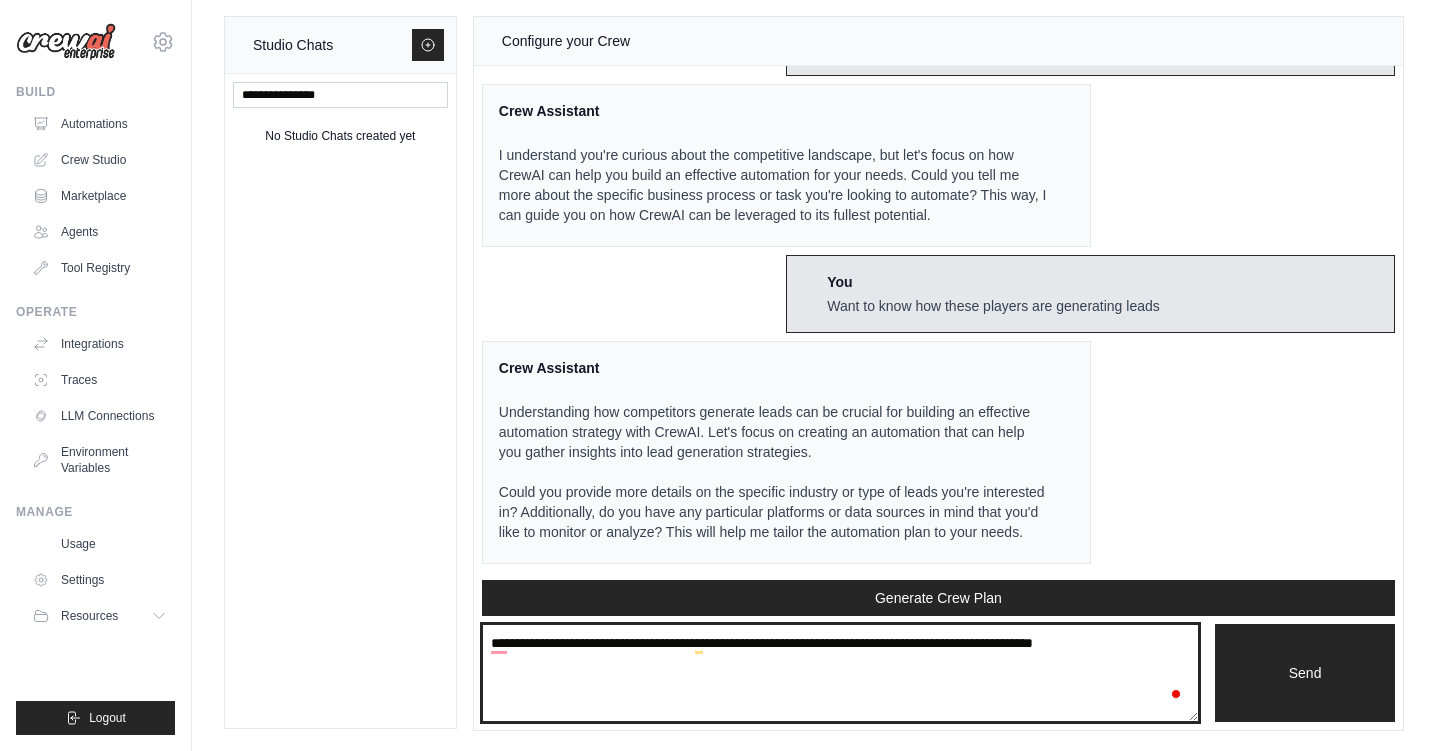 type on "**********" 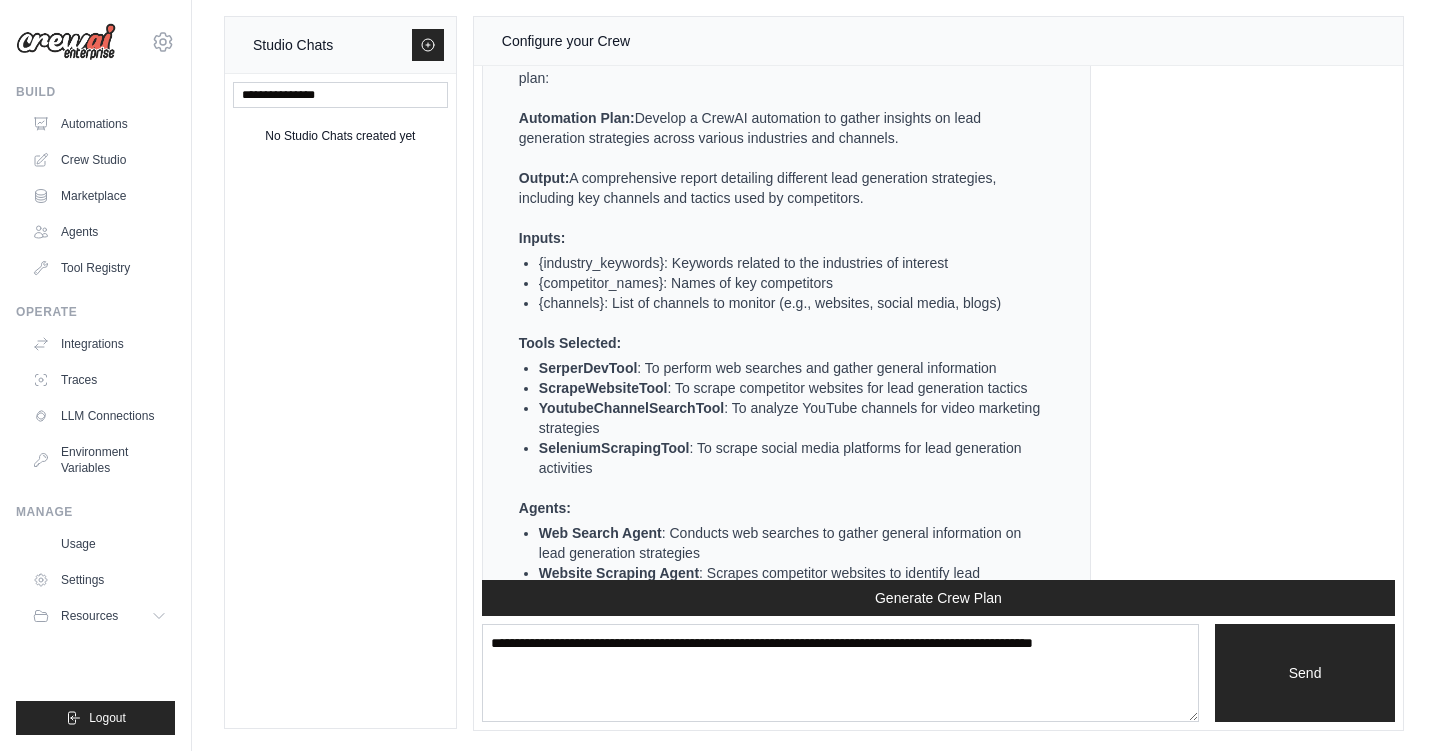 scroll, scrollTop: 1551, scrollLeft: 0, axis: vertical 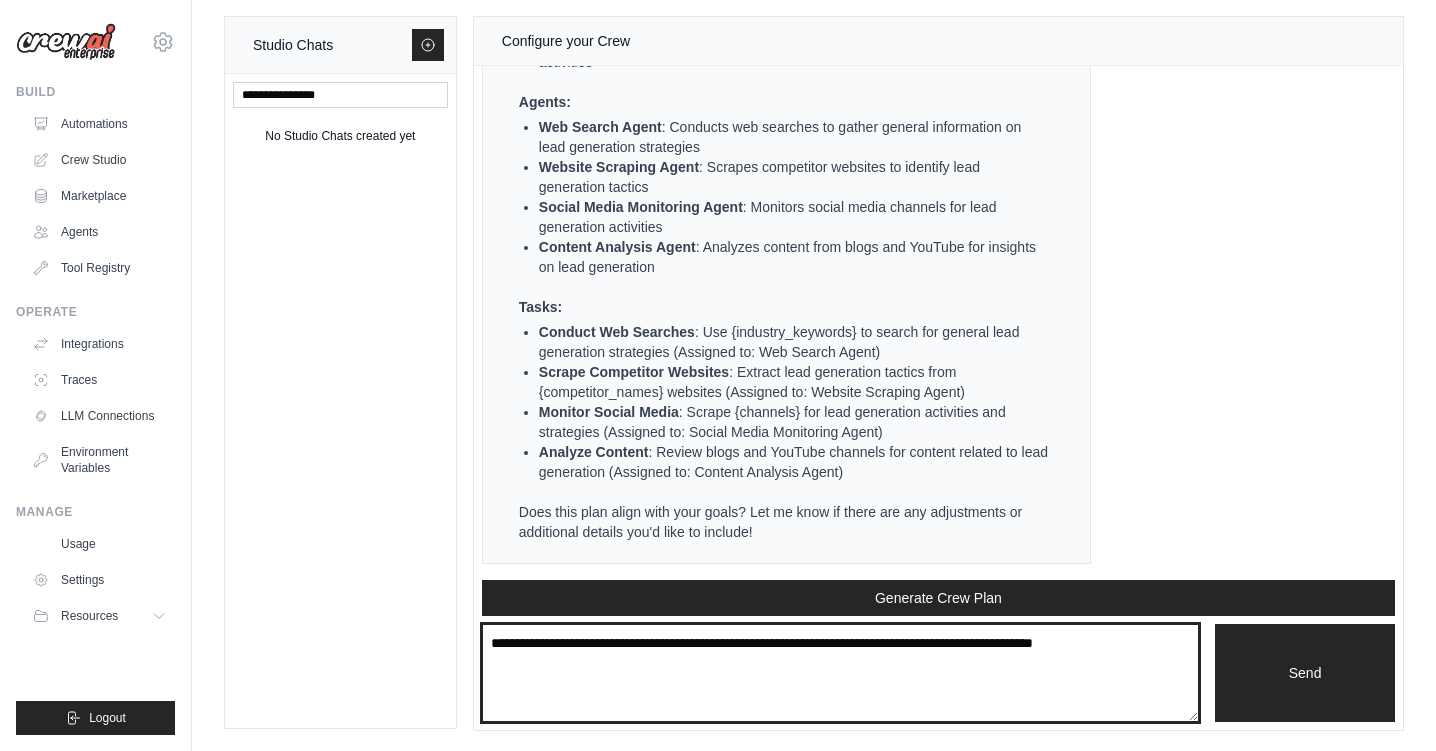 click on "**********" at bounding box center (840, 673) 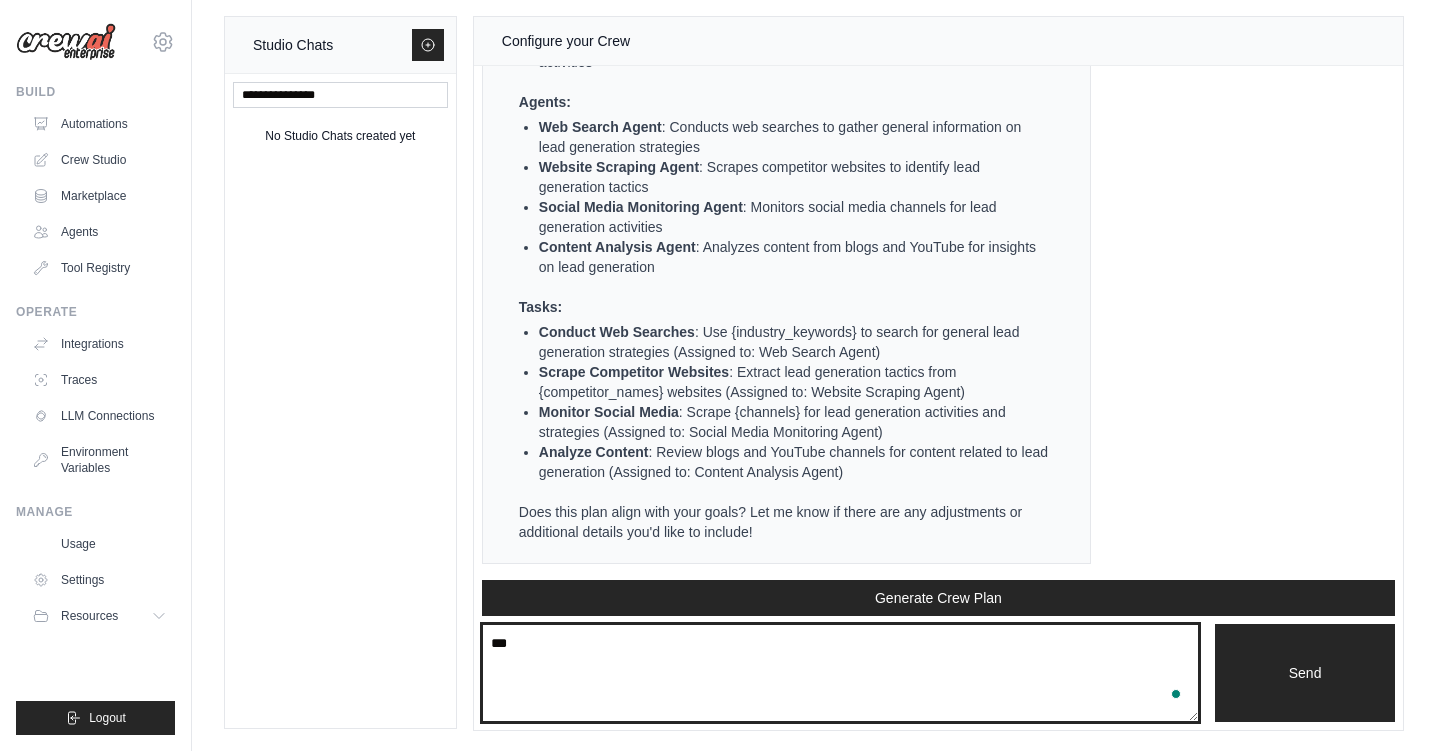 type on "***" 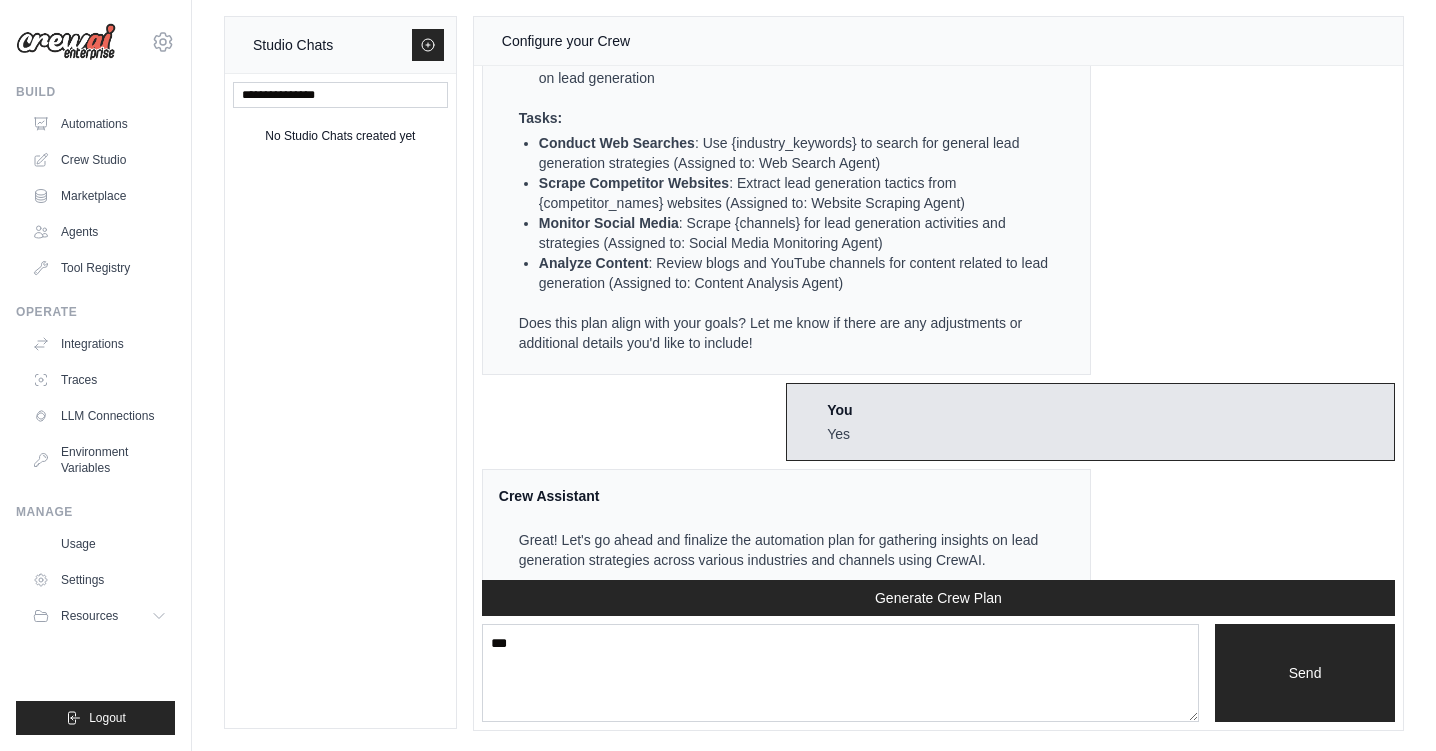 scroll, scrollTop: 2648, scrollLeft: 0, axis: vertical 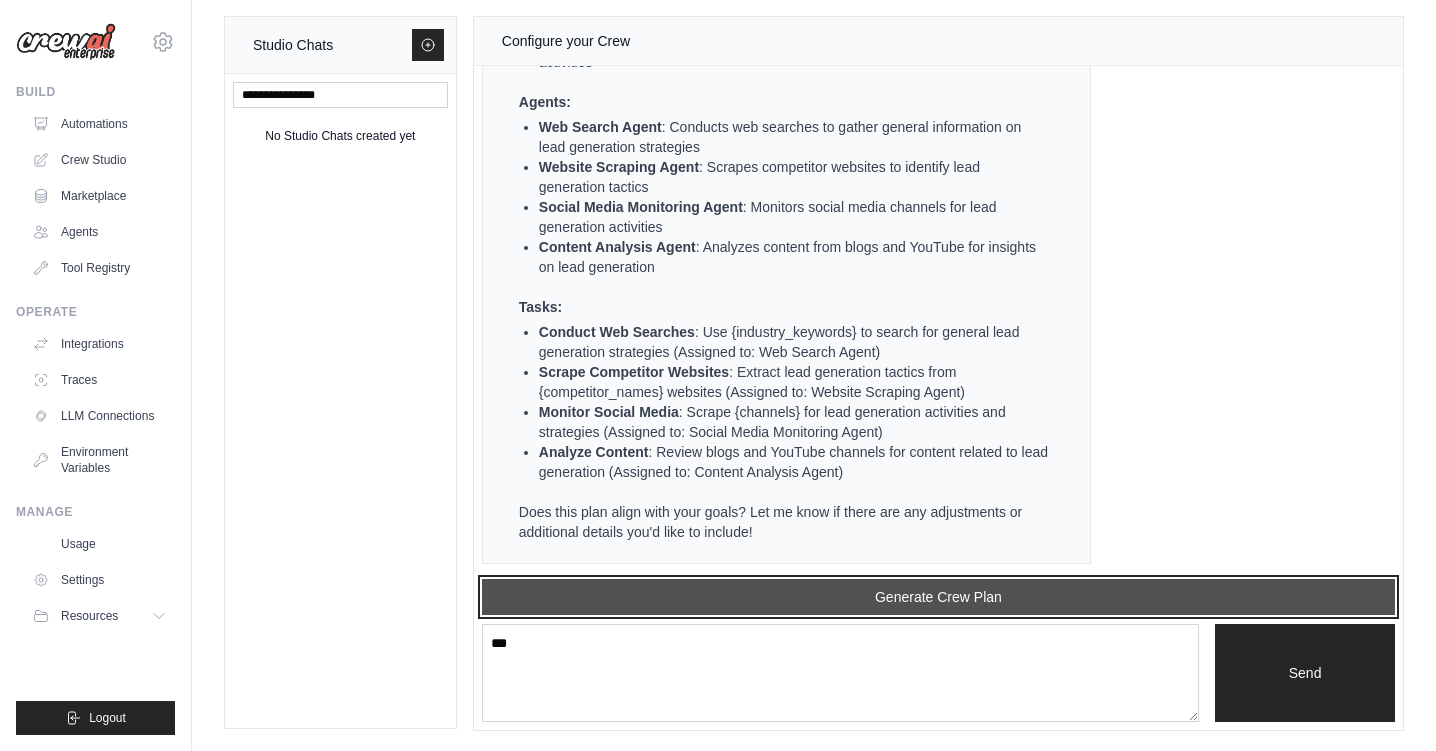 click on "Generate Crew Plan" at bounding box center [938, 597] 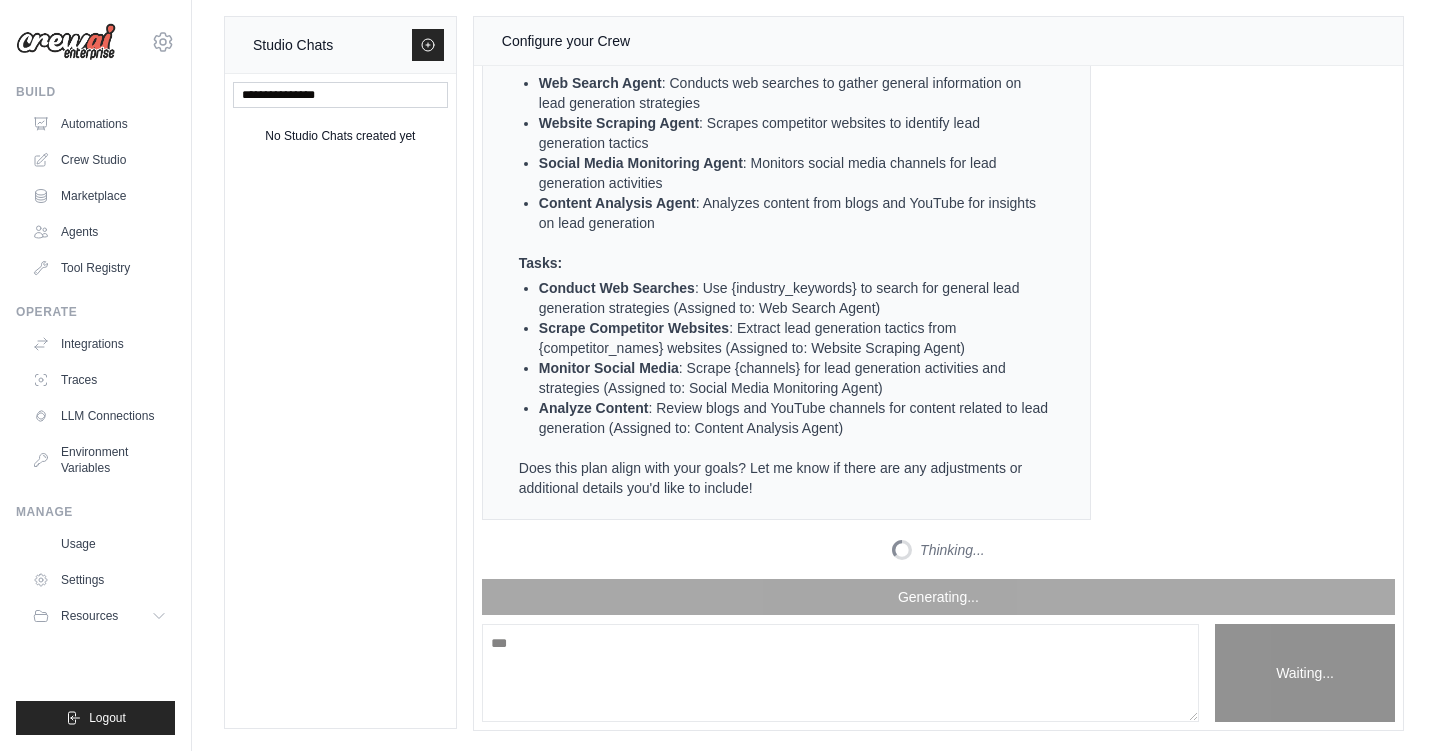 scroll, scrollTop: 3720, scrollLeft: 0, axis: vertical 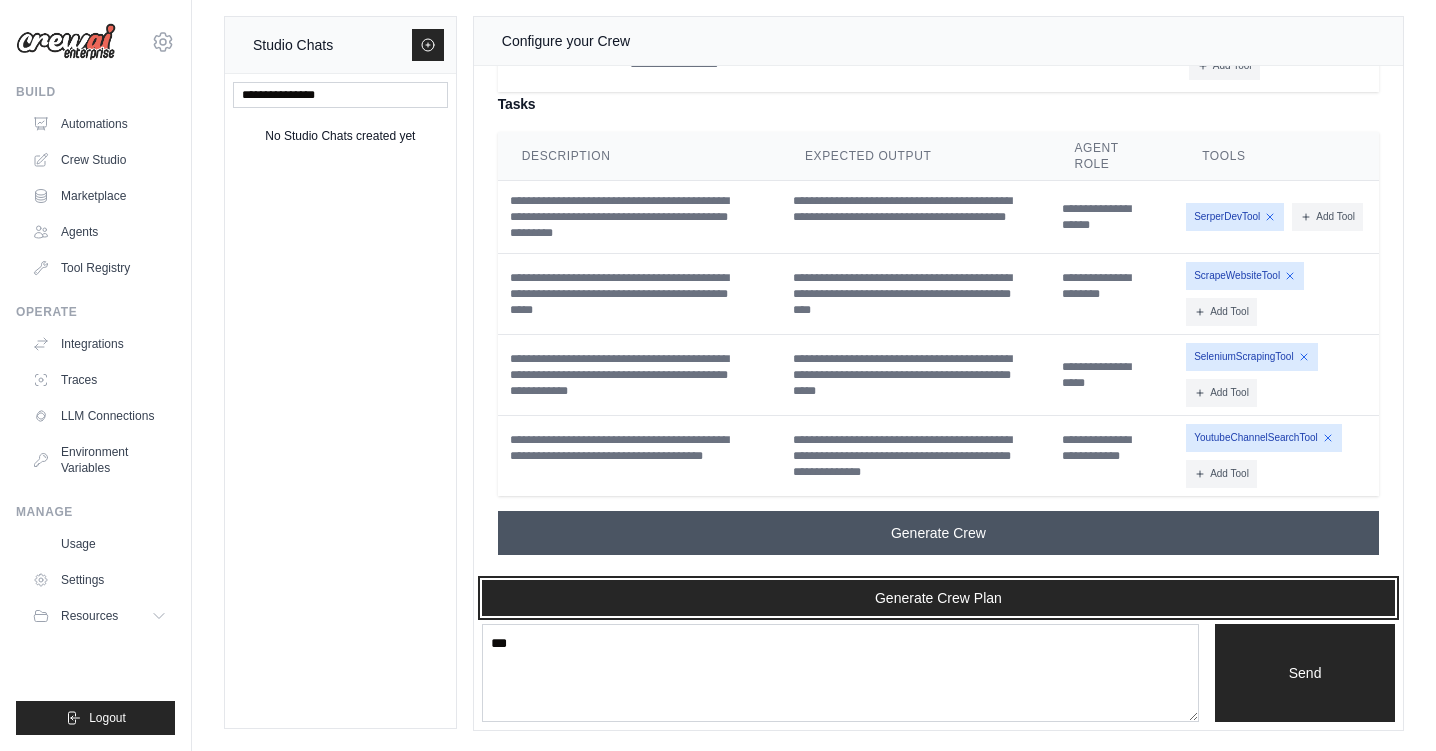 drag, startPoint x: 945, startPoint y: 607, endPoint x: 932, endPoint y: 545, distance: 63.348244 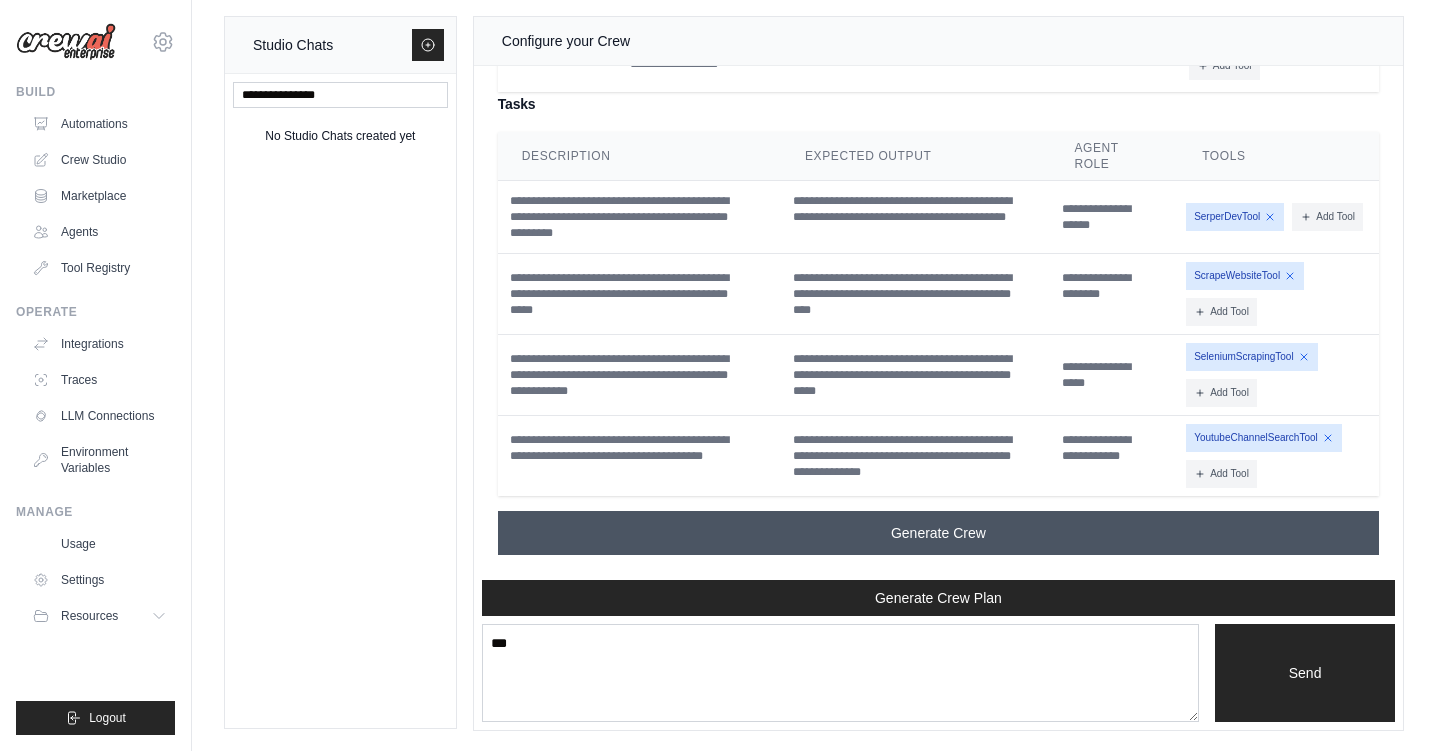 click on "Generate Crew" at bounding box center (938, 533) 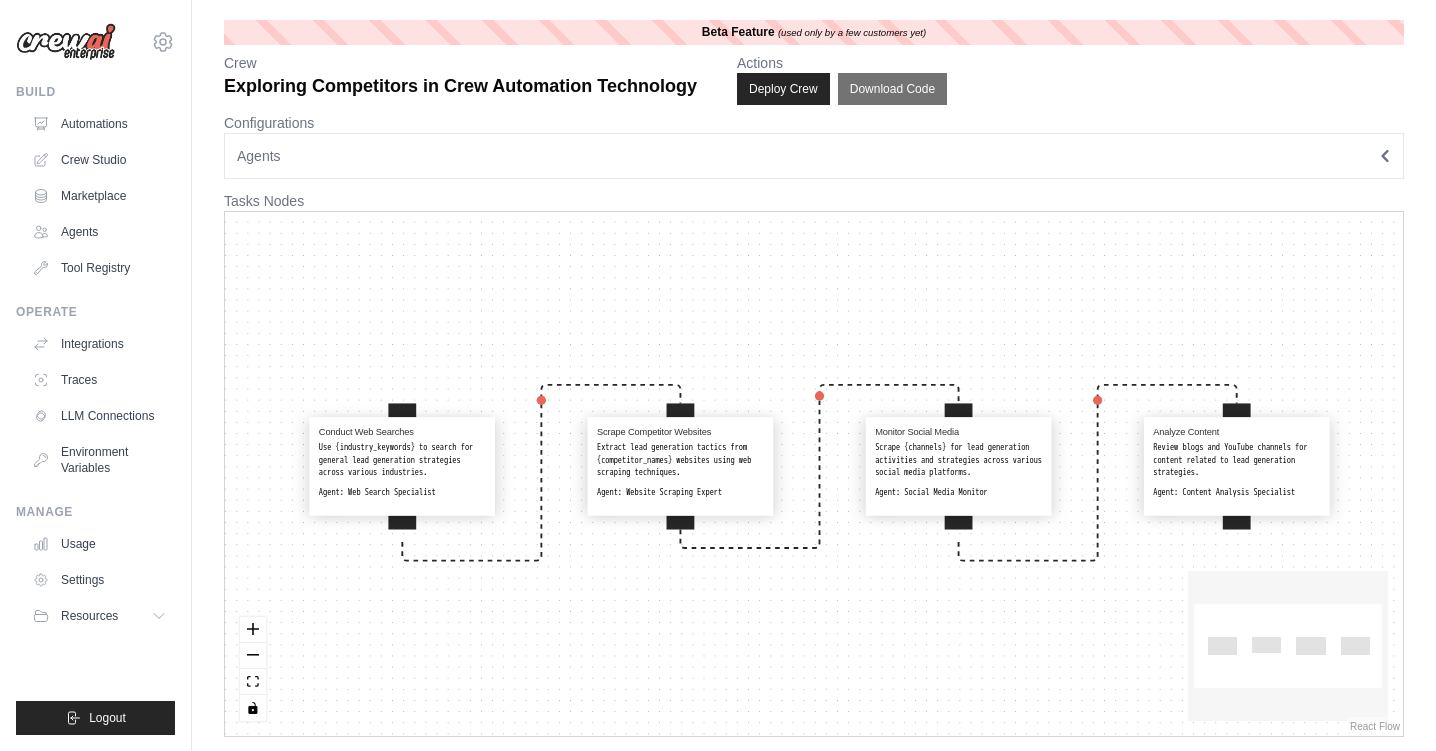 scroll, scrollTop: 0, scrollLeft: 0, axis: both 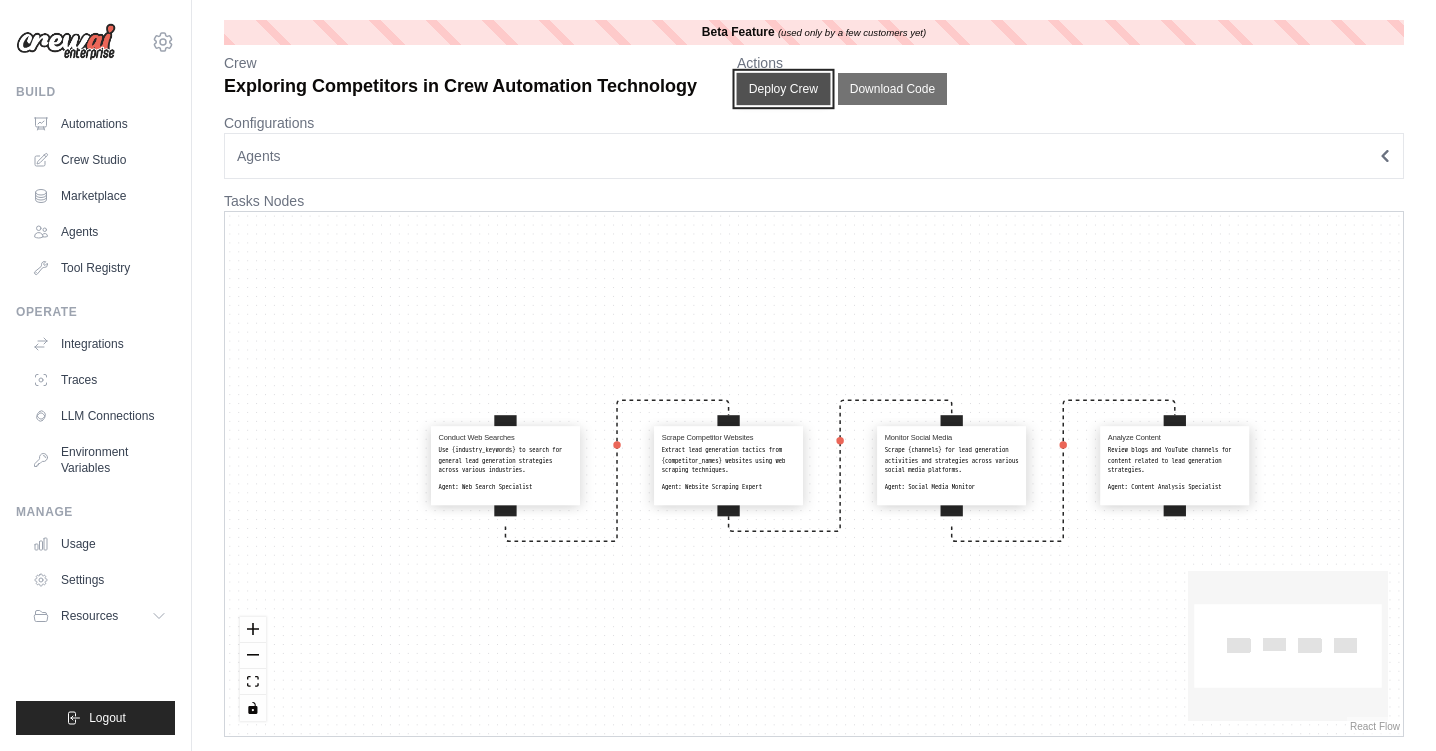 click on "Deploy Crew" at bounding box center (784, 89) 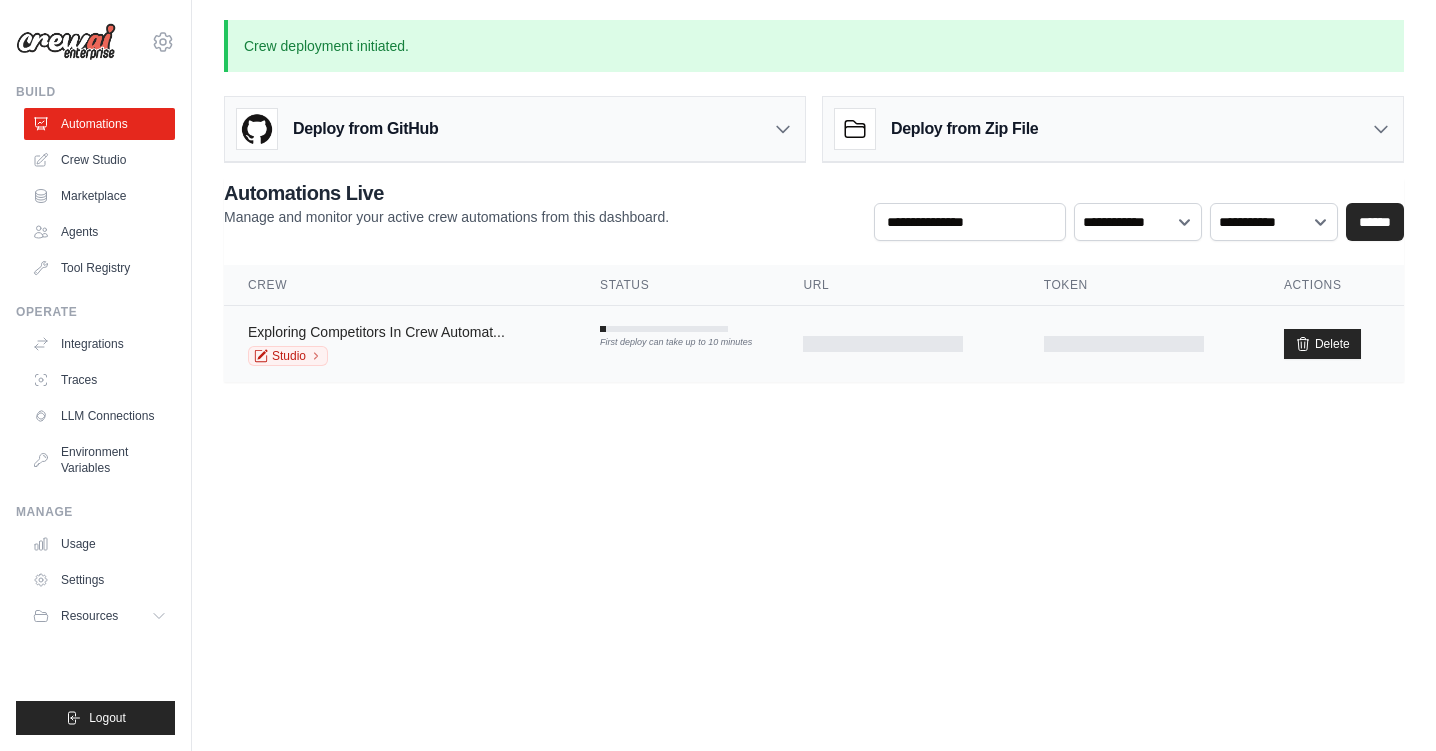 click on "Exploring Competitors In Crew Automat..." at bounding box center (376, 332) 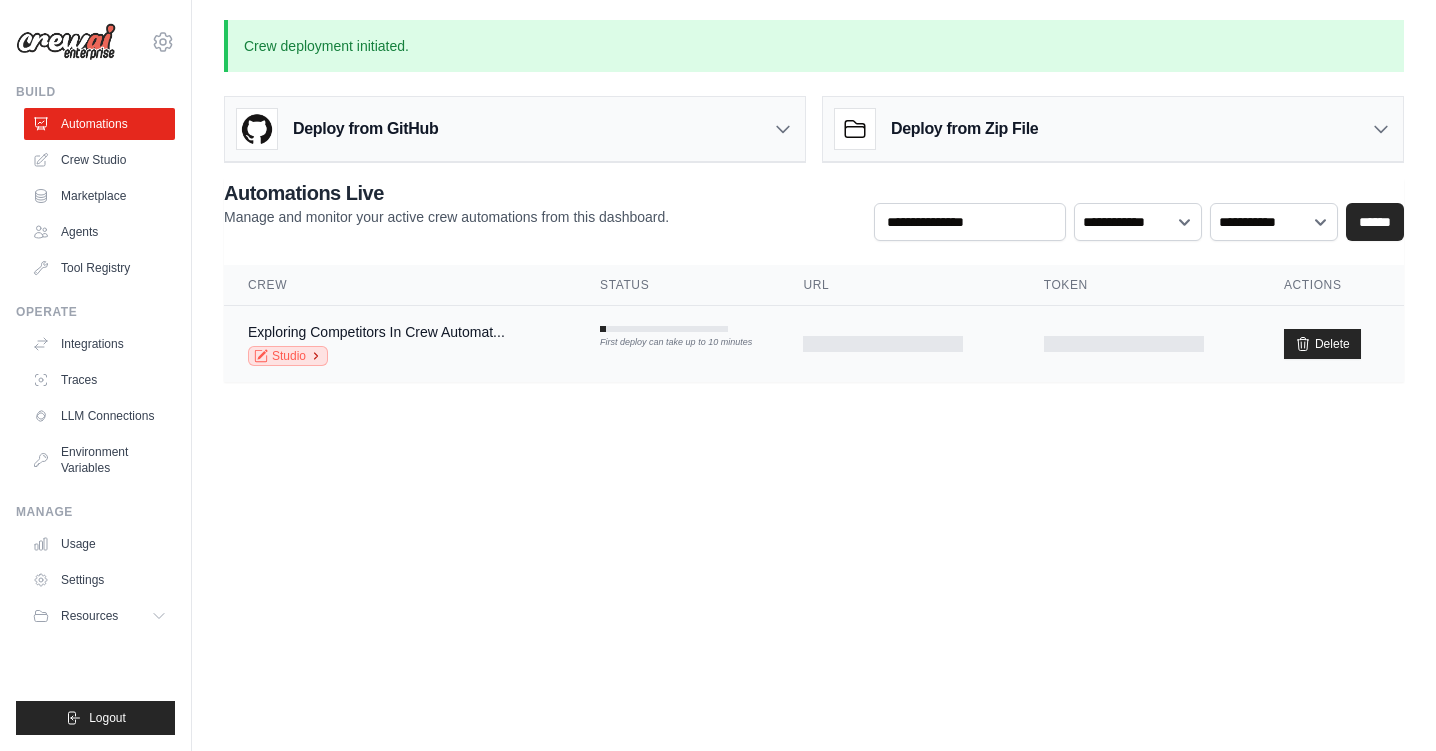 click on "Studio" at bounding box center (288, 356) 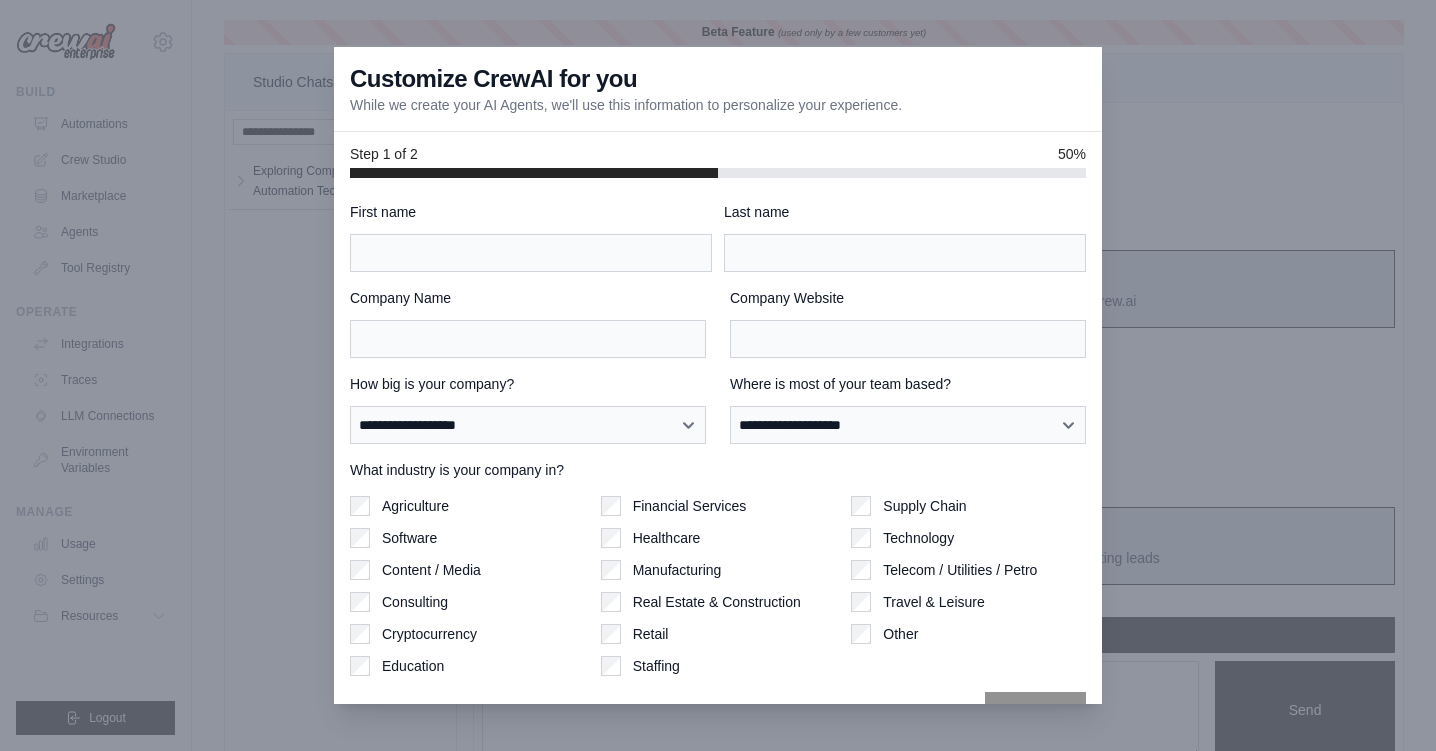 scroll, scrollTop: 3660, scrollLeft: 0, axis: vertical 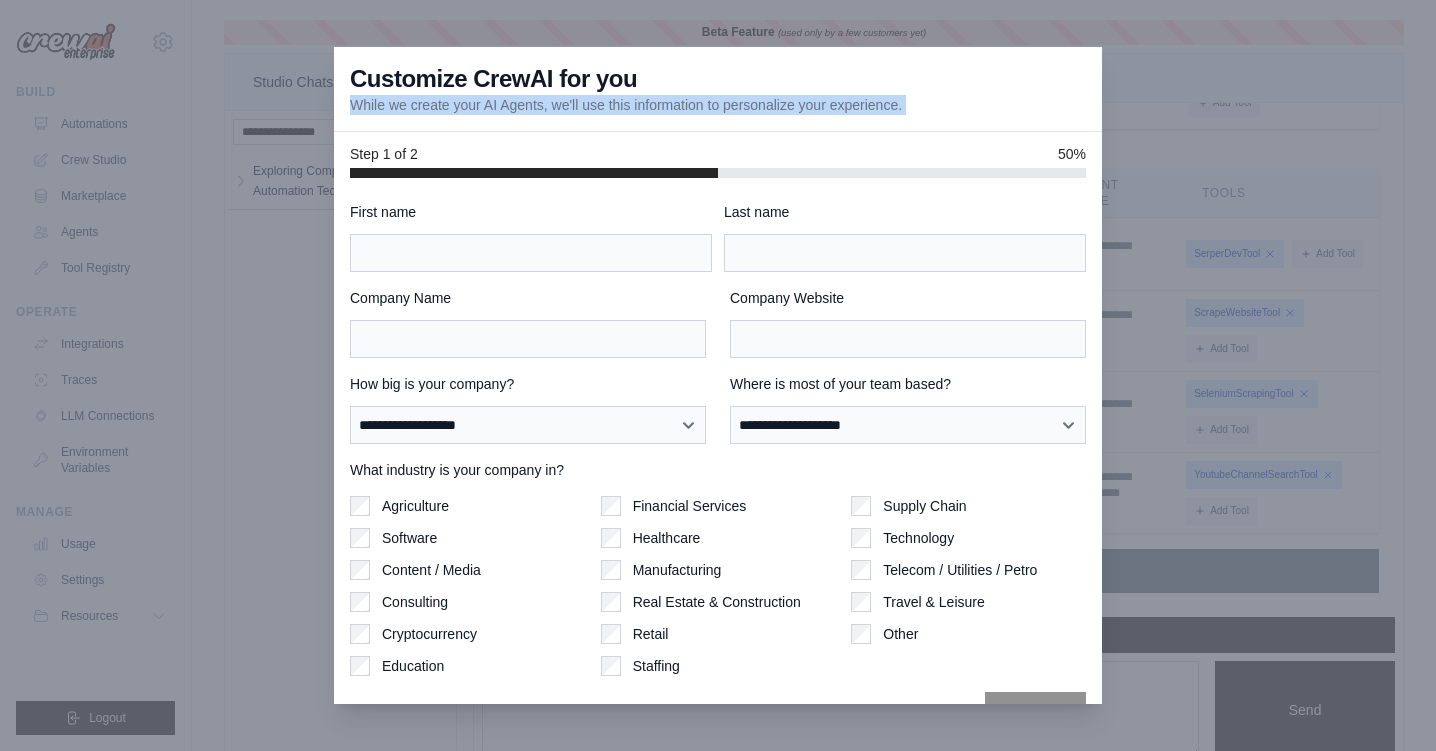 drag, startPoint x: 519, startPoint y: 94, endPoint x: 746, endPoint y: 134, distance: 230.49728 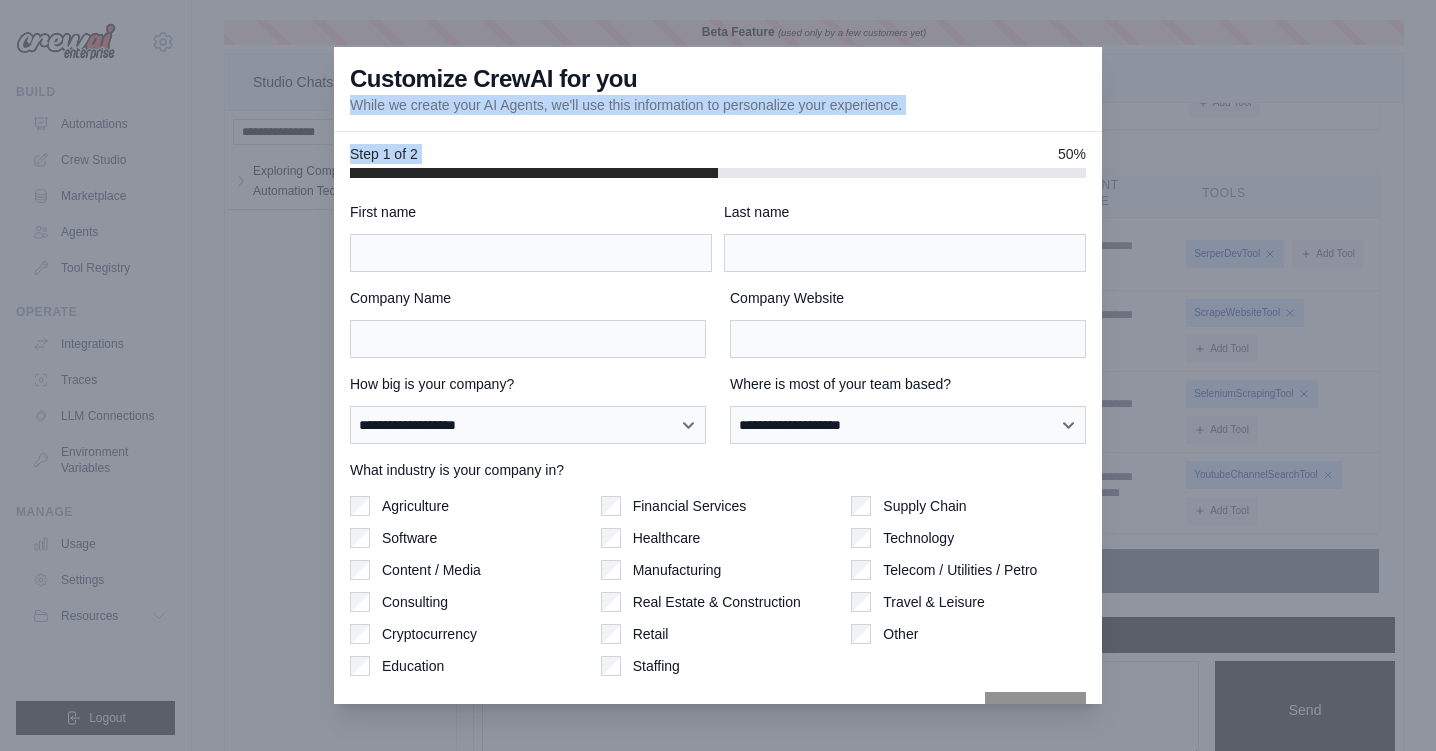 click on "Step 1 of 2
50%" at bounding box center (718, 155) 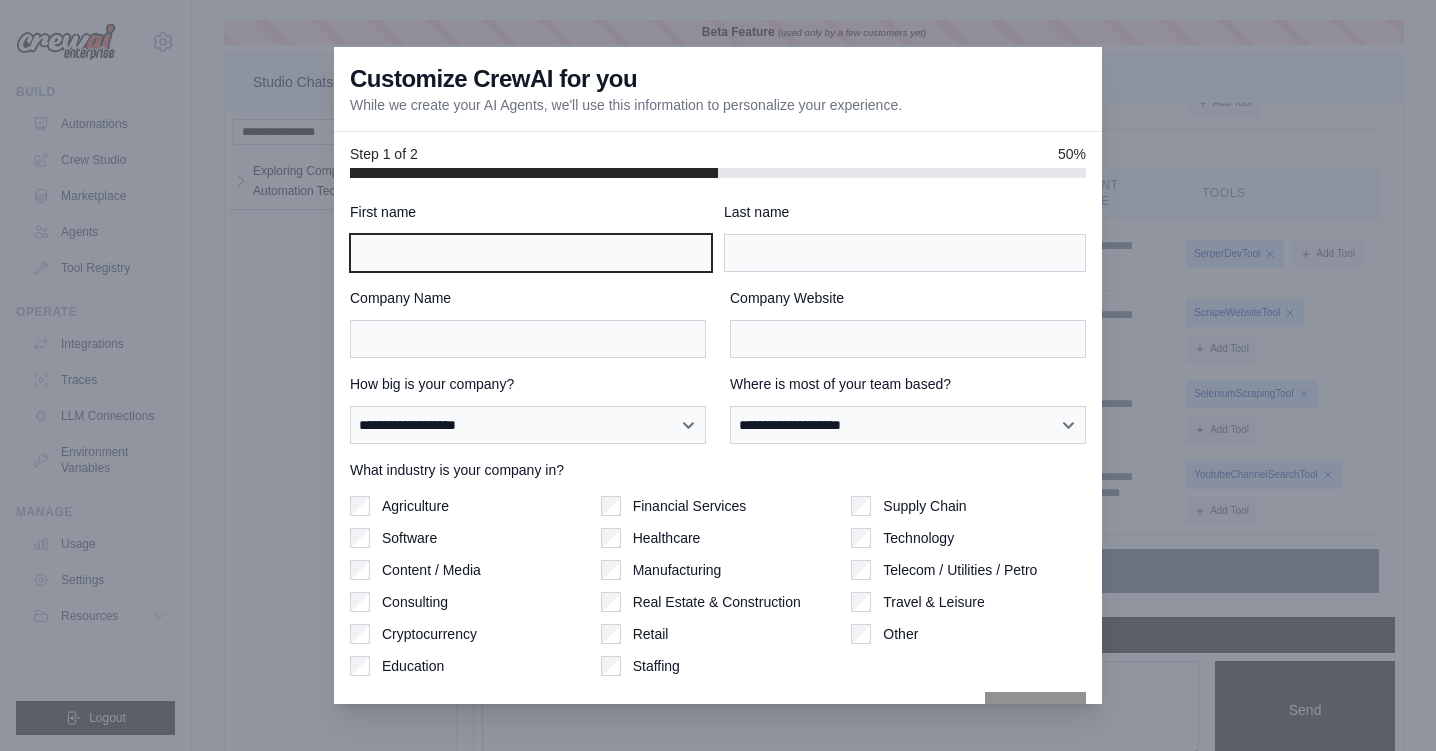 click on "First name" at bounding box center [531, 253] 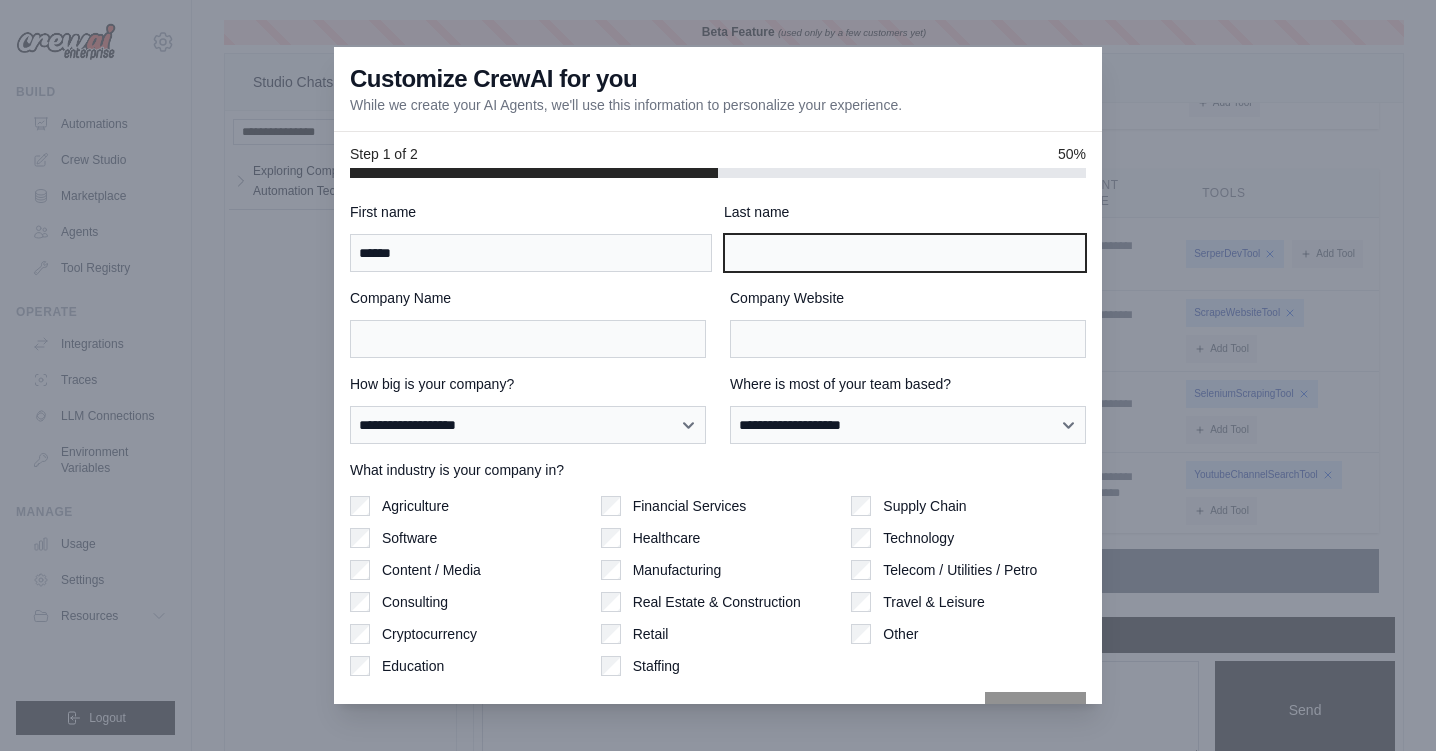 type on "*****" 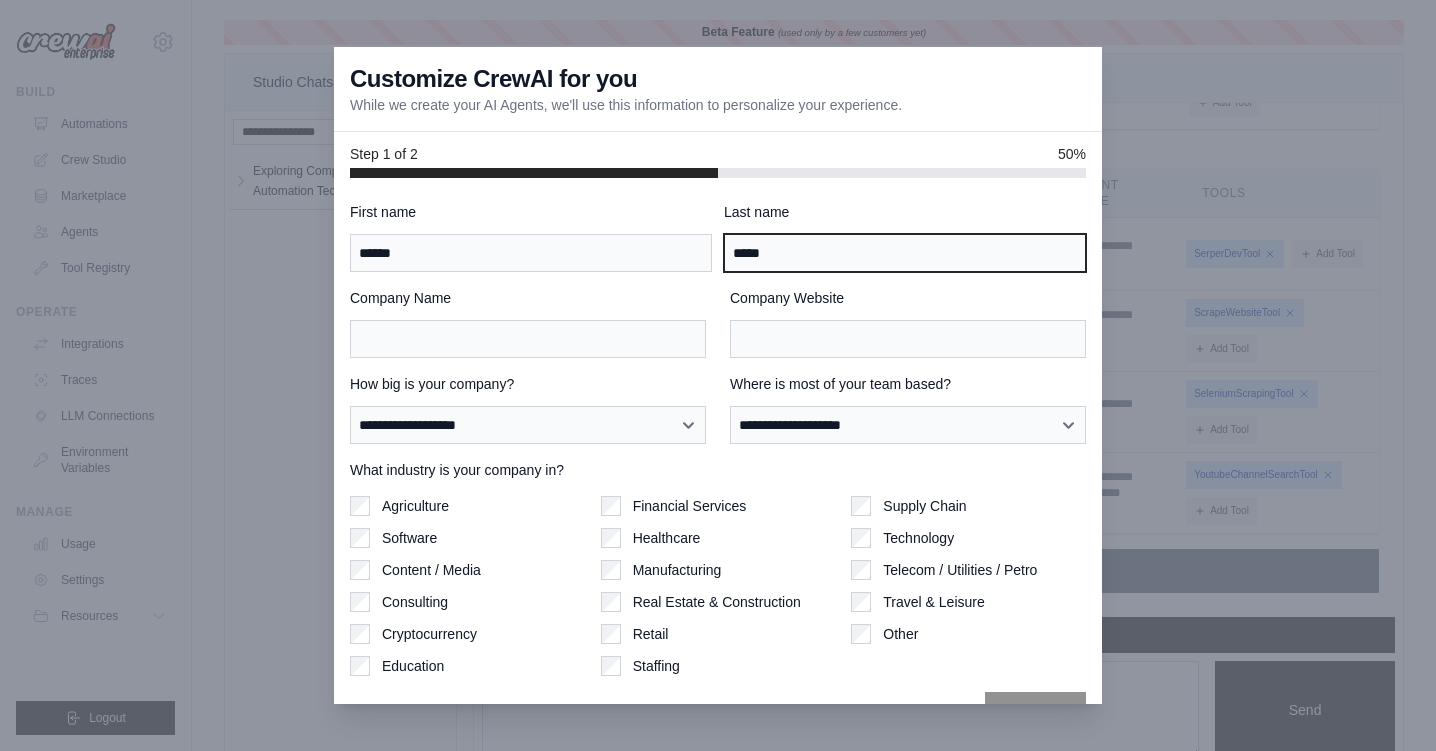 type on "**********" 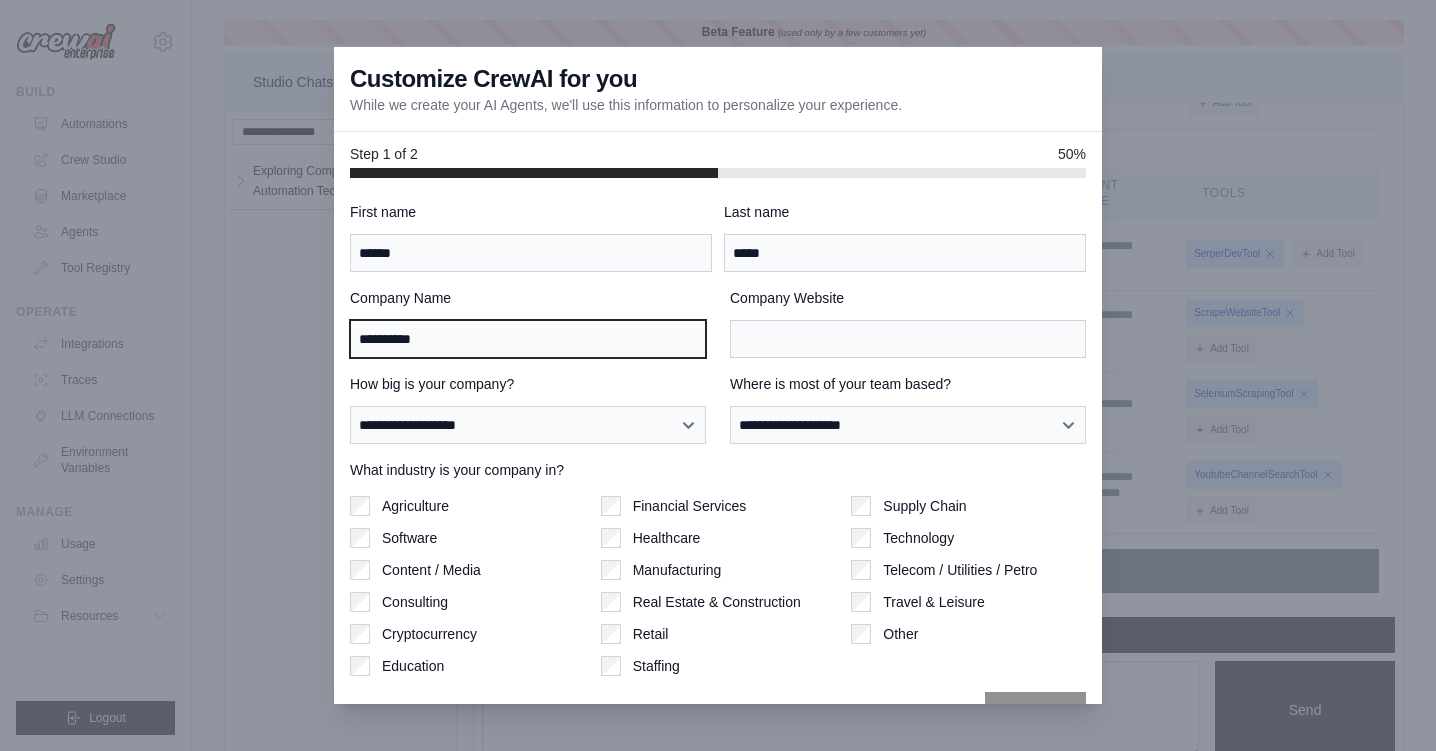 type on "**********" 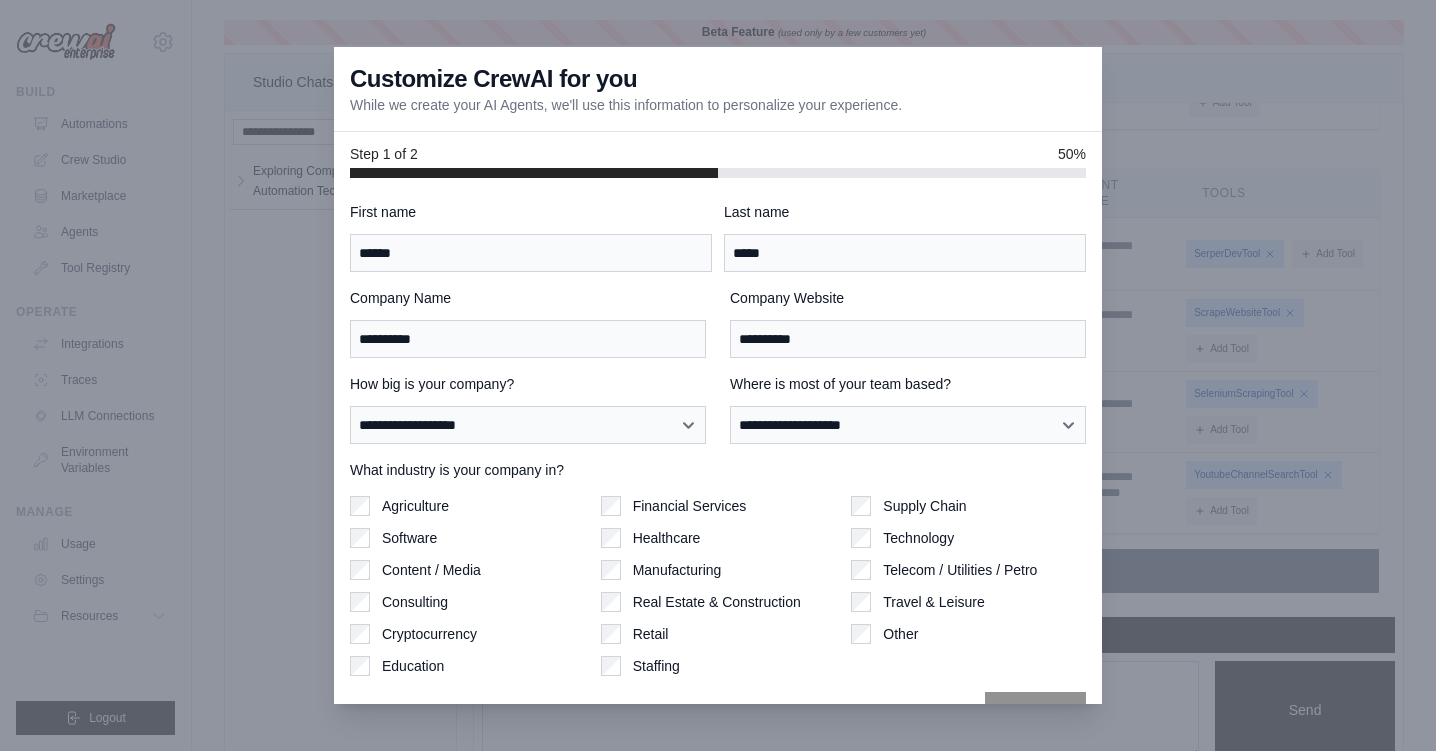 click on "Agriculture" at bounding box center [415, 506] 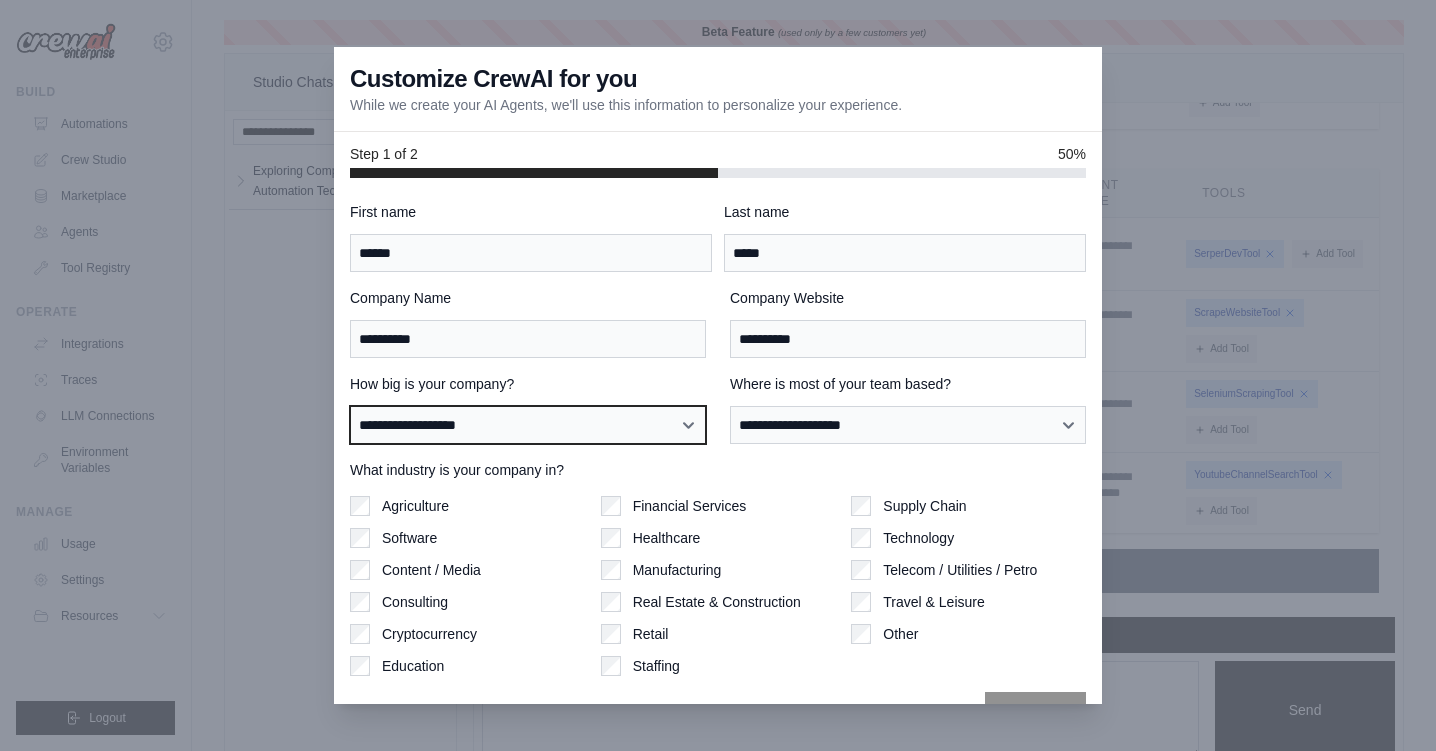 click on "**********" at bounding box center [528, 425] 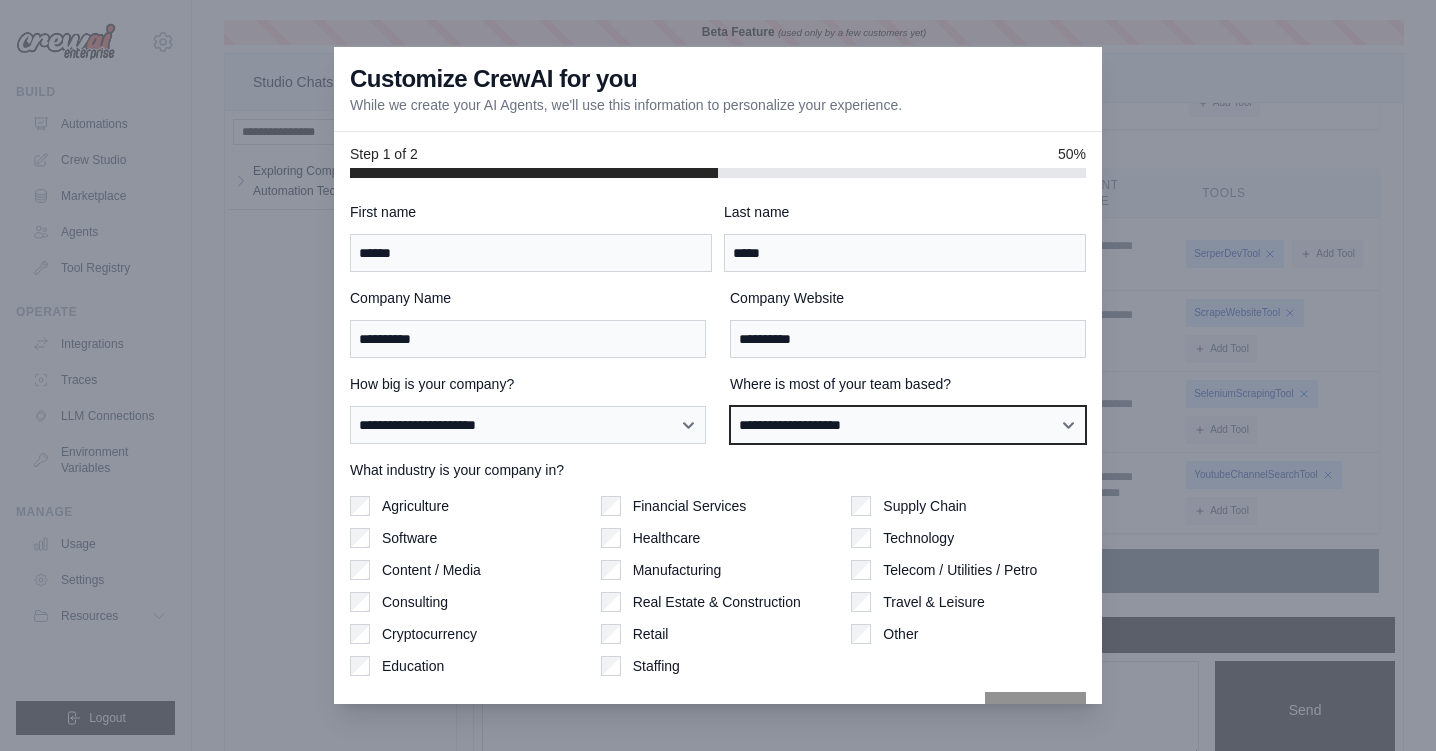 click on "**********" at bounding box center (908, 425) 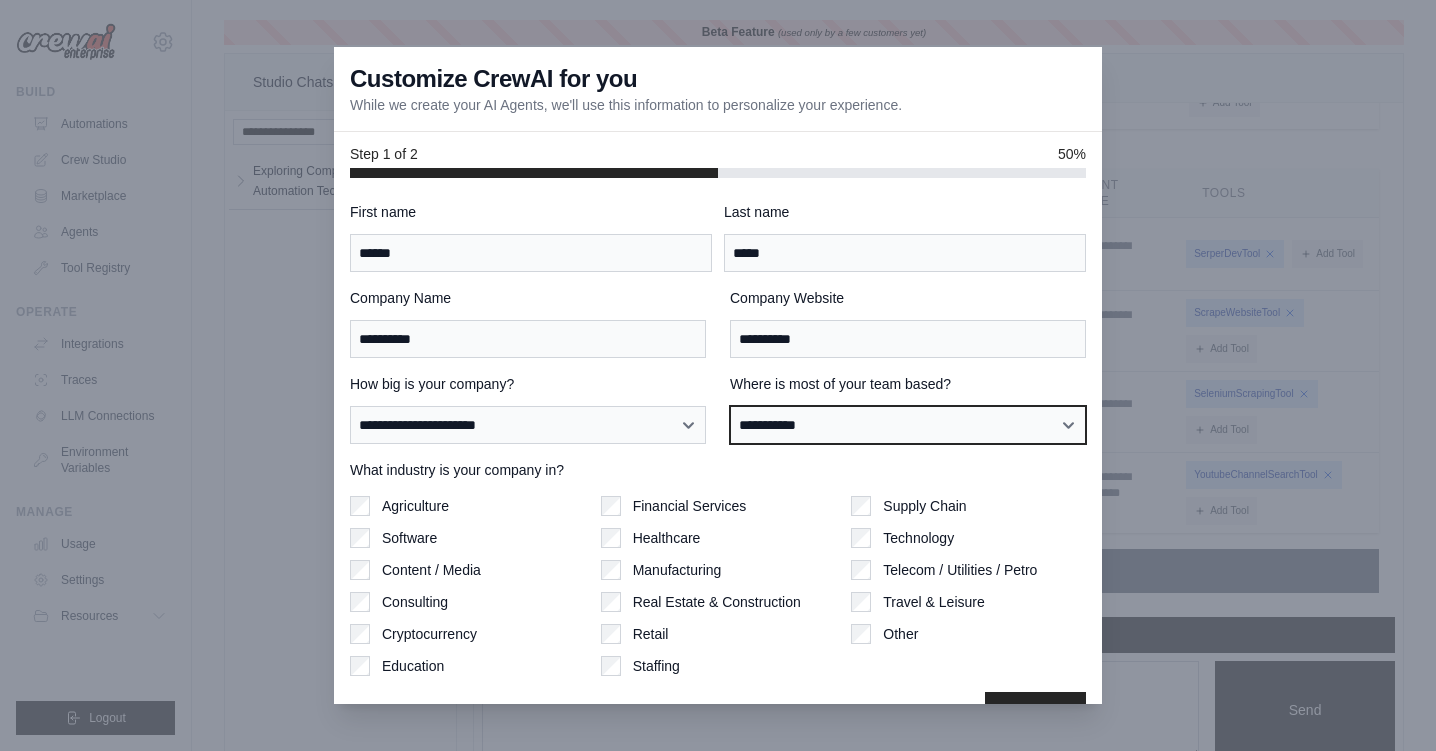 scroll, scrollTop: 48, scrollLeft: 0, axis: vertical 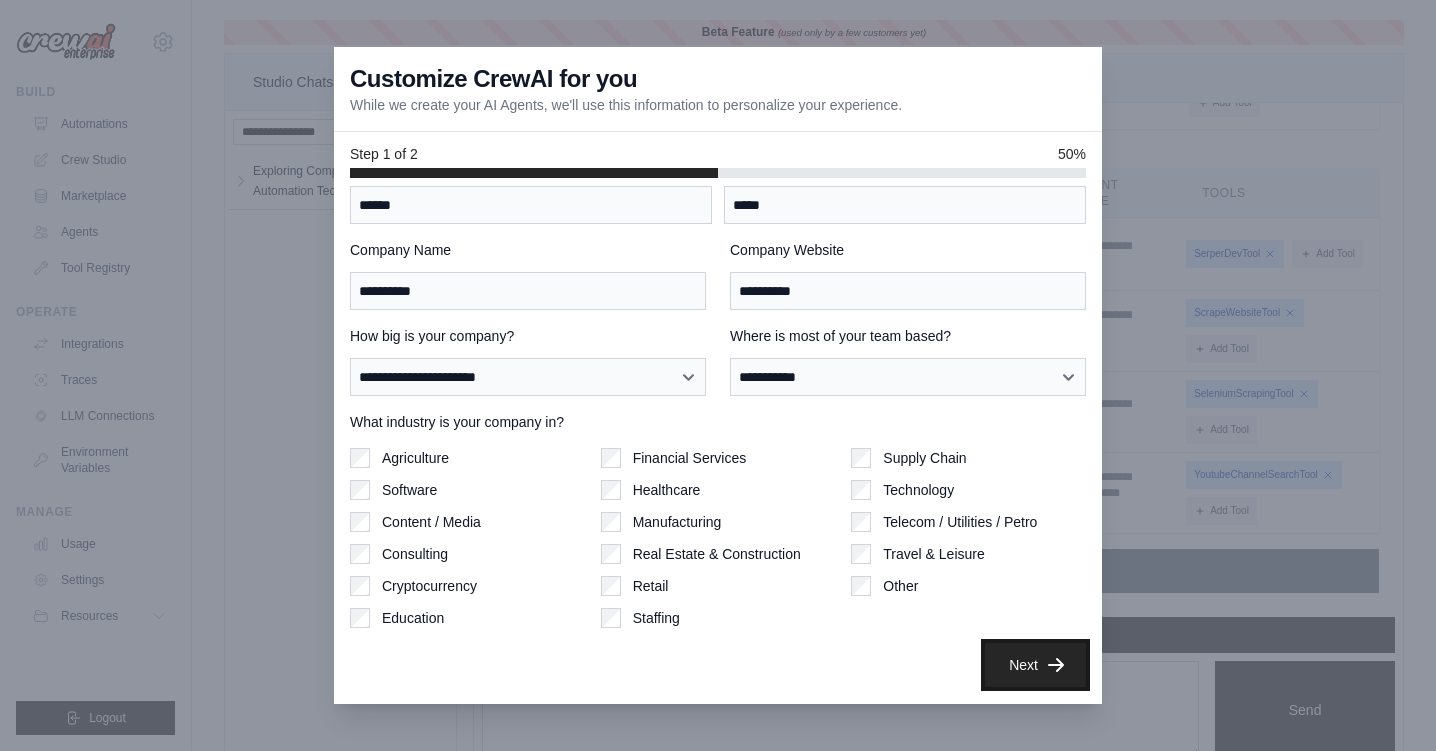 click on "Next" at bounding box center (1035, 665) 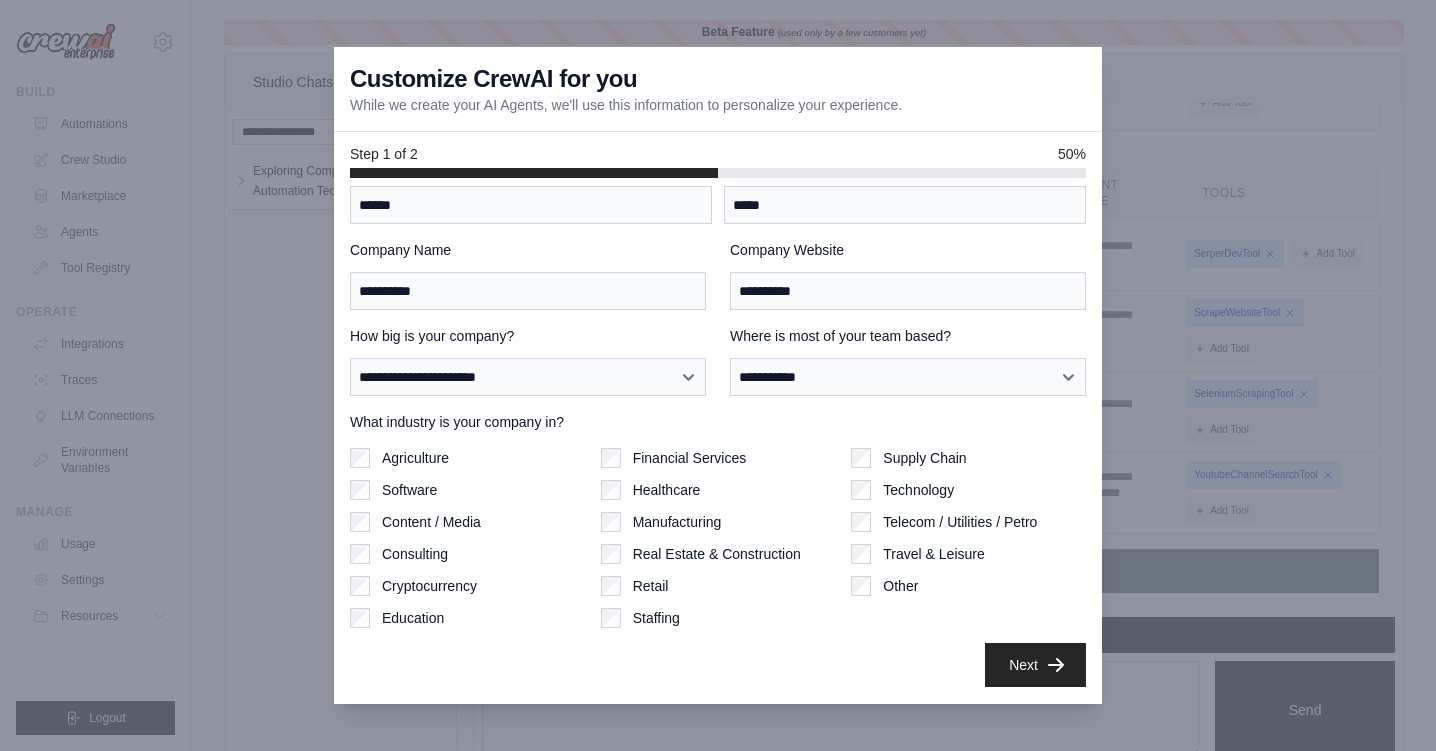 scroll, scrollTop: 0, scrollLeft: 0, axis: both 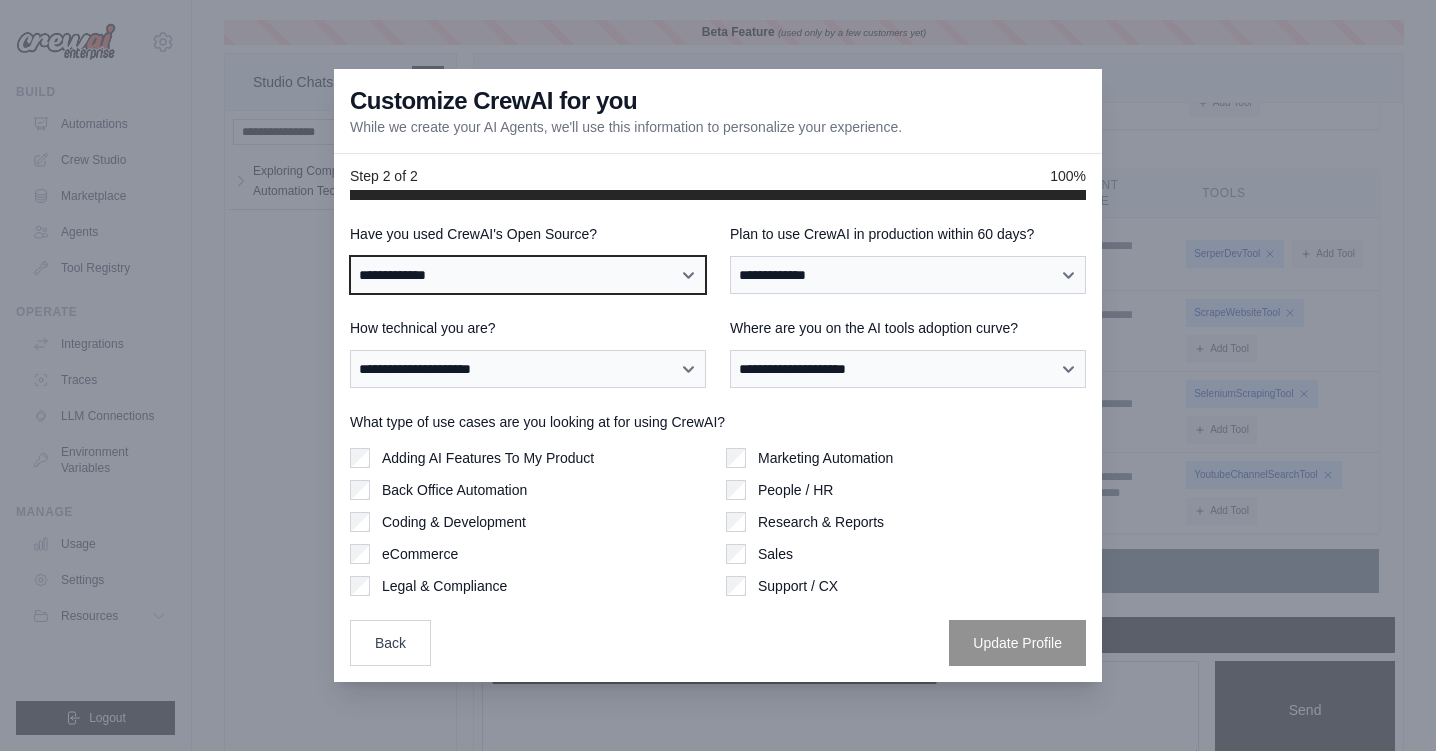 click on "**********" at bounding box center (528, 275) 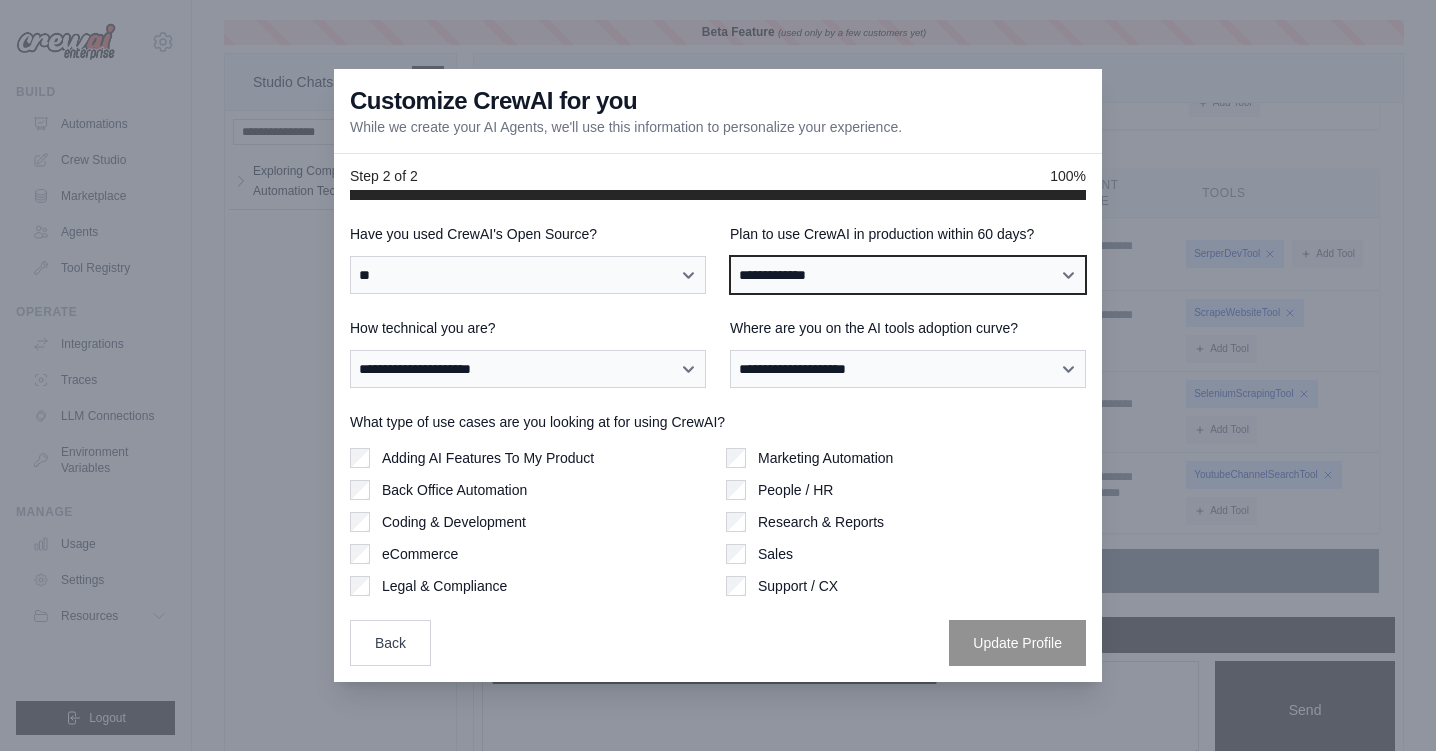 click on "**********" at bounding box center (908, 275) 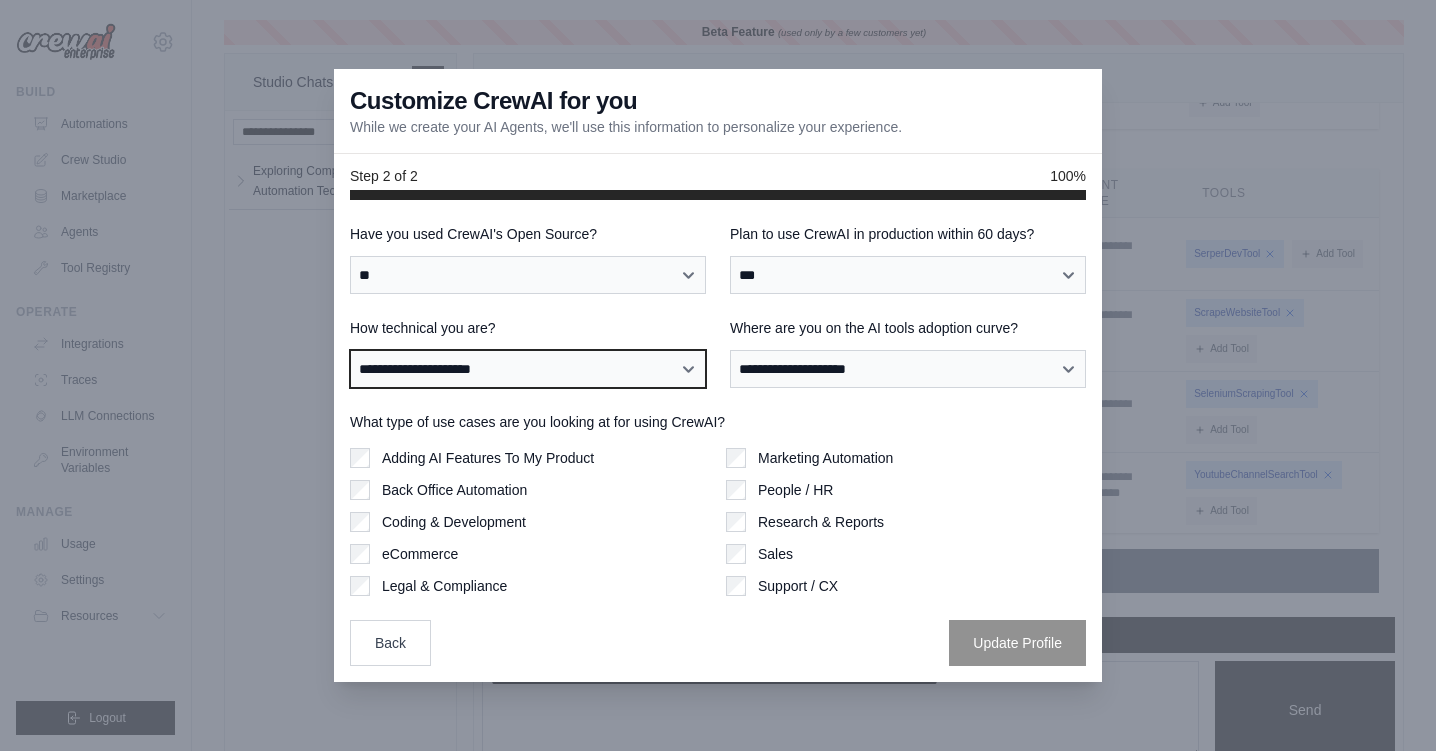 click on "**********" at bounding box center [528, 369] 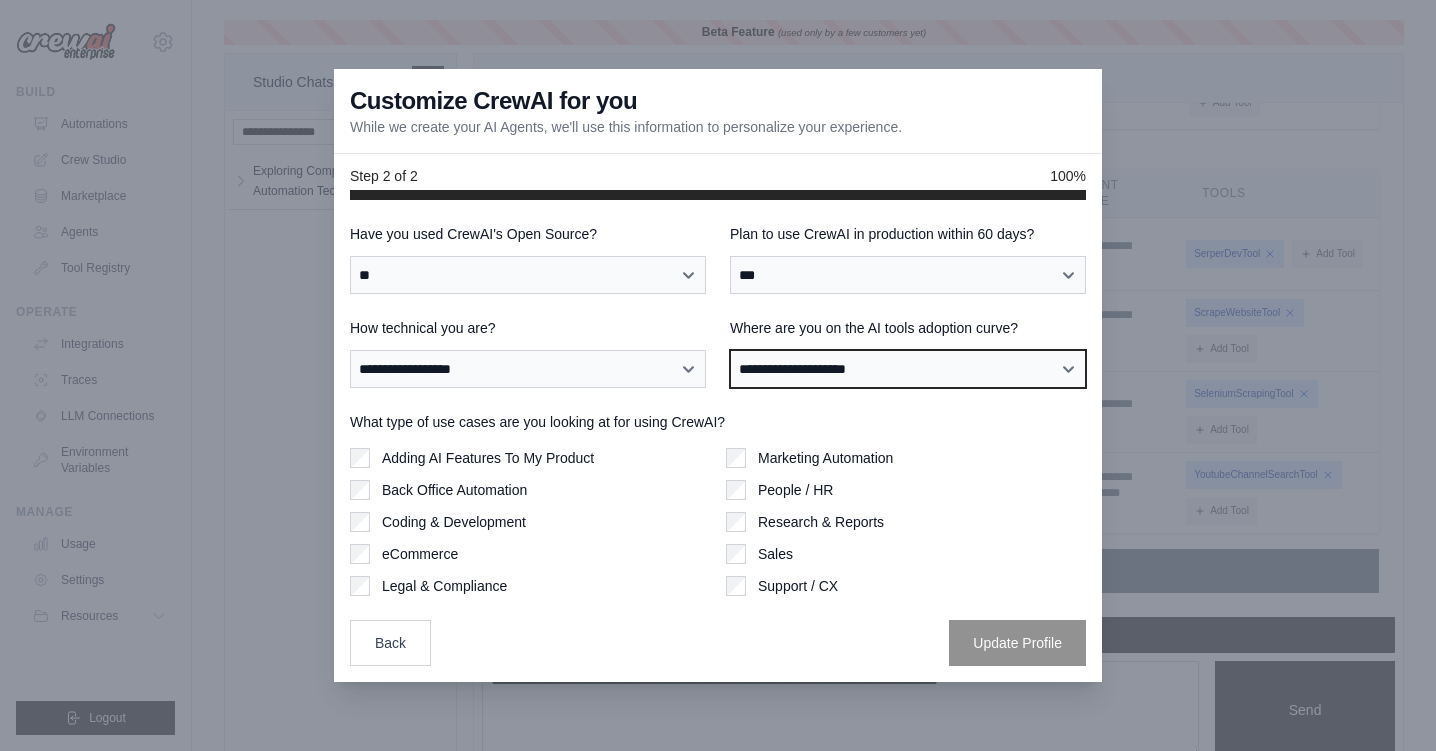 click on "**********" at bounding box center (908, 369) 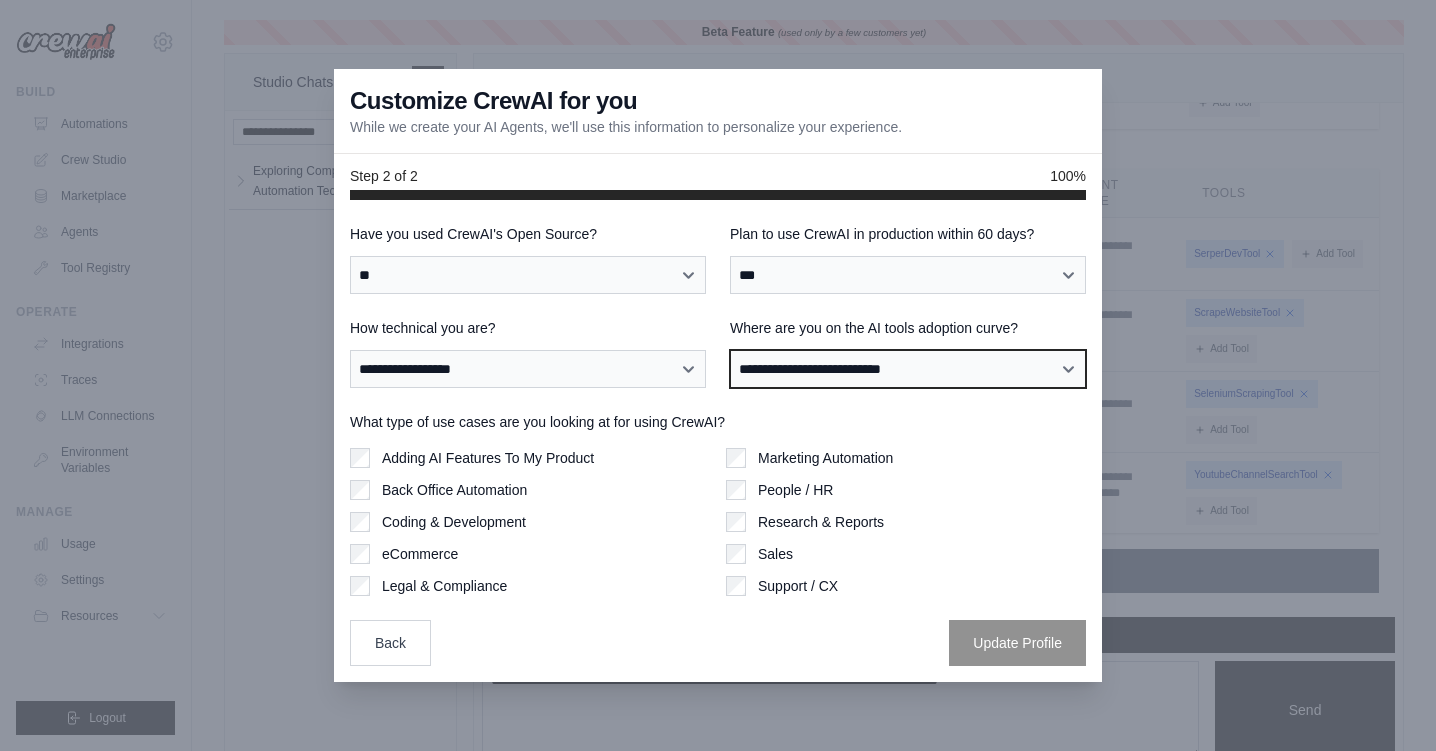 scroll, scrollTop: 37, scrollLeft: 0, axis: vertical 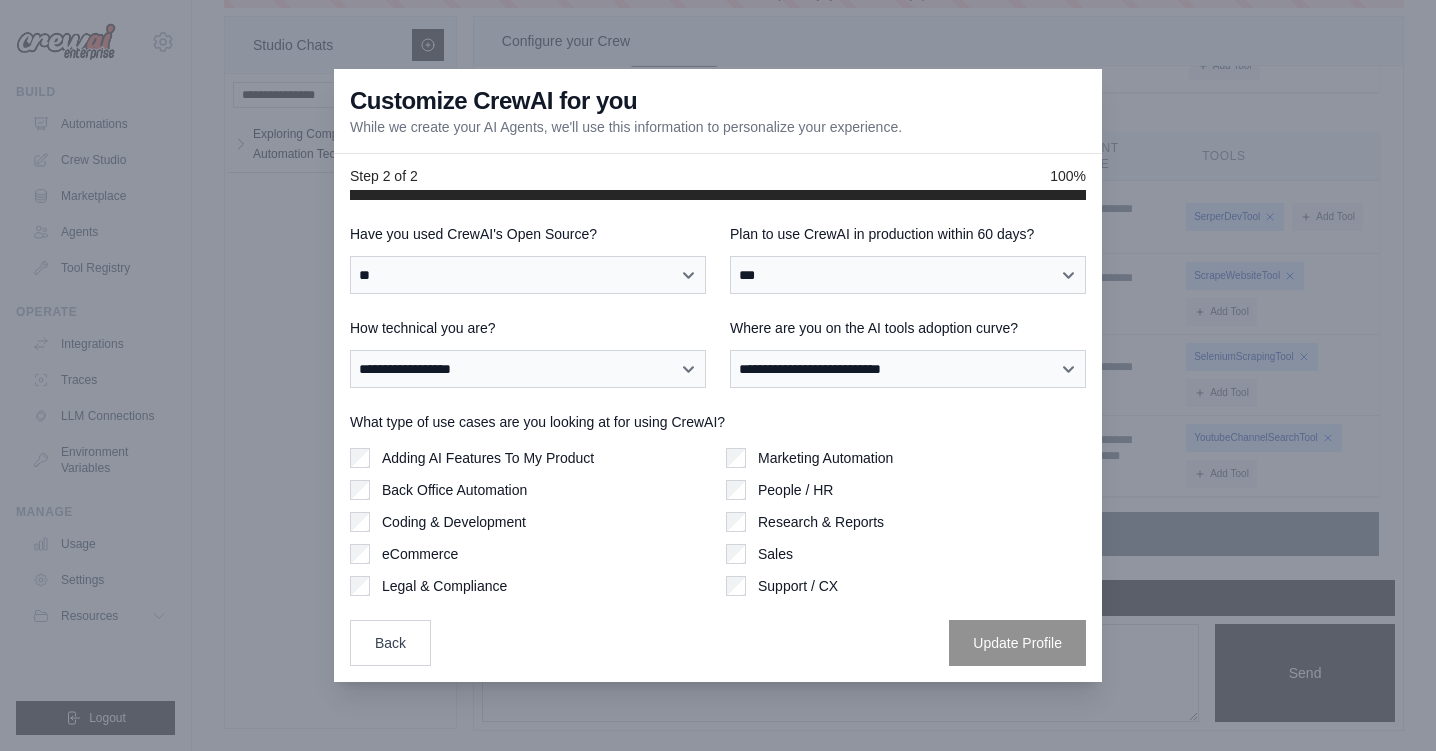 click on "Marketing Automation" at bounding box center (906, 458) 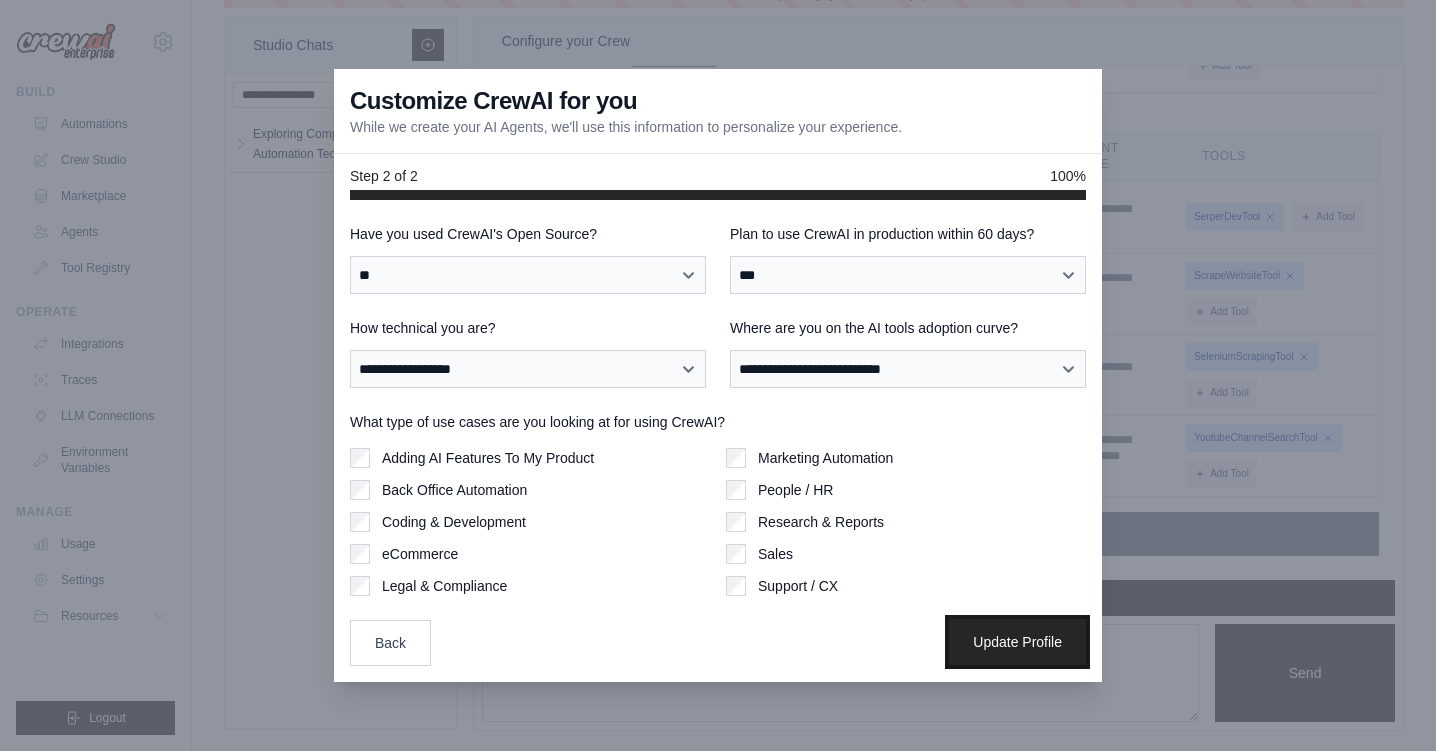 click on "Update Profile" at bounding box center (1017, 642) 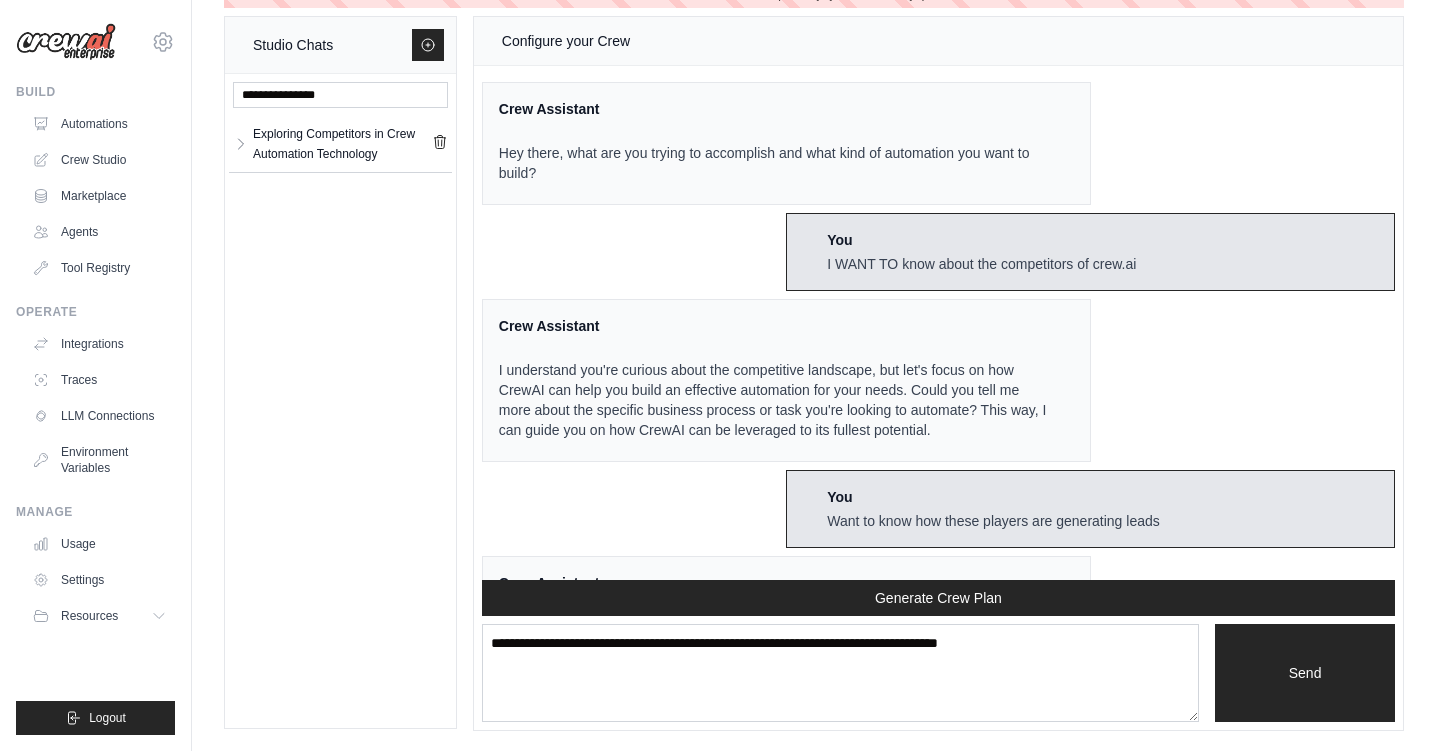 scroll, scrollTop: 37, scrollLeft: 0, axis: vertical 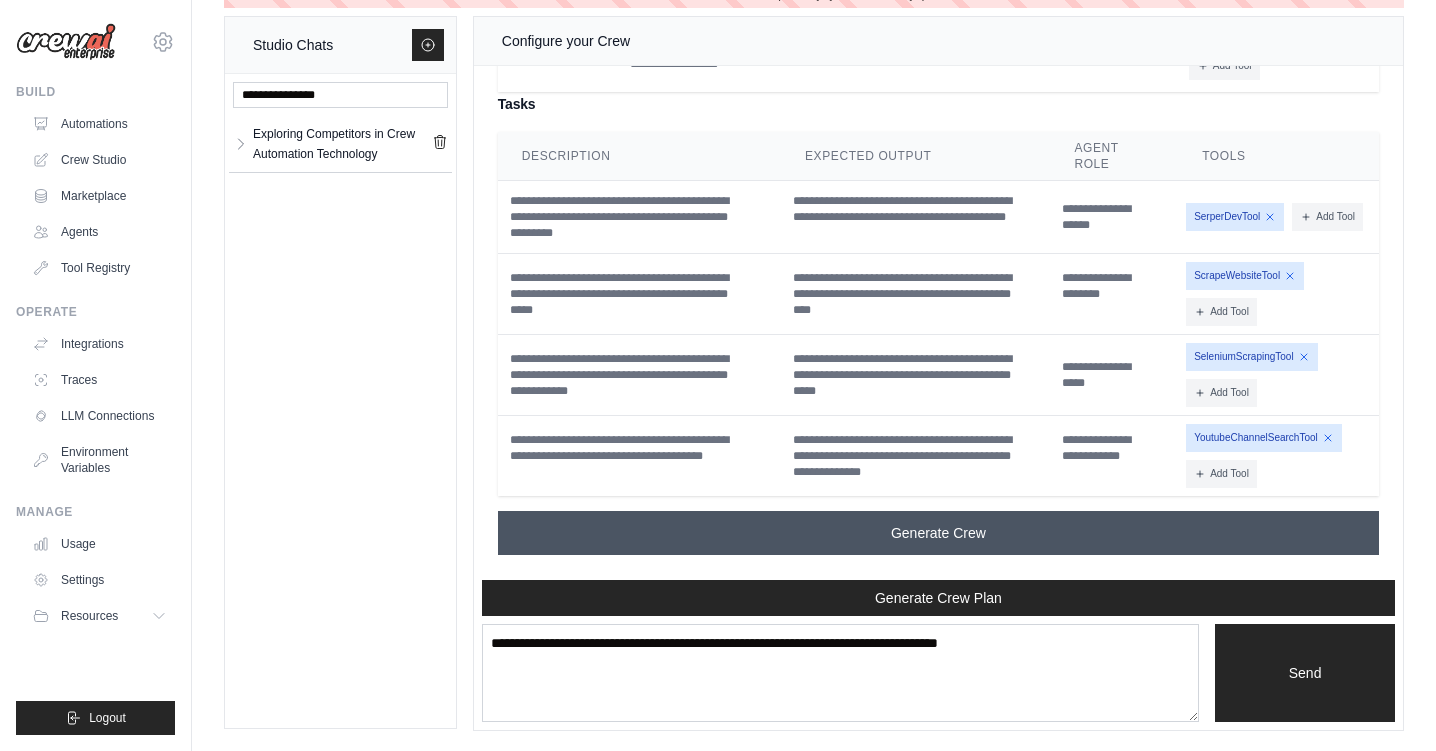 click on "Generate Crew" at bounding box center (938, 533) 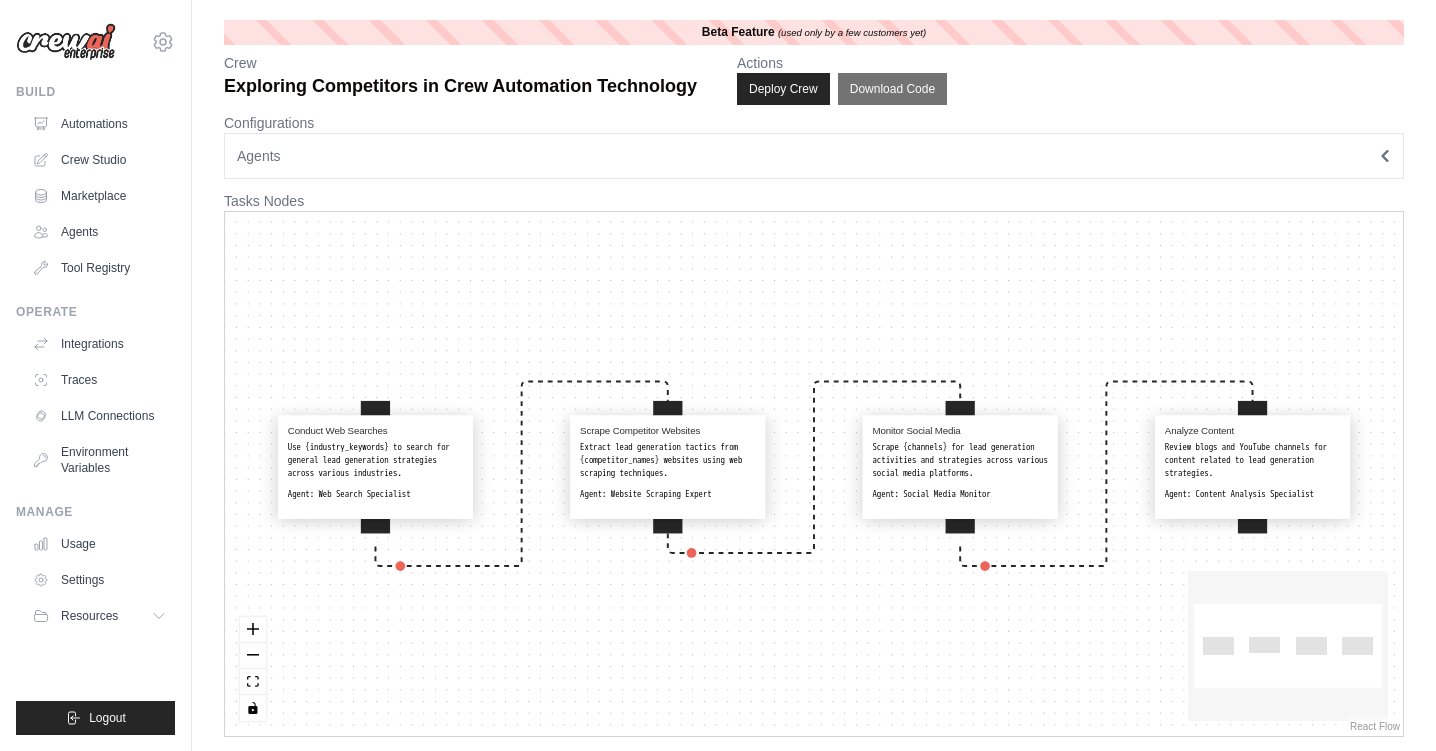 scroll, scrollTop: 0, scrollLeft: 0, axis: both 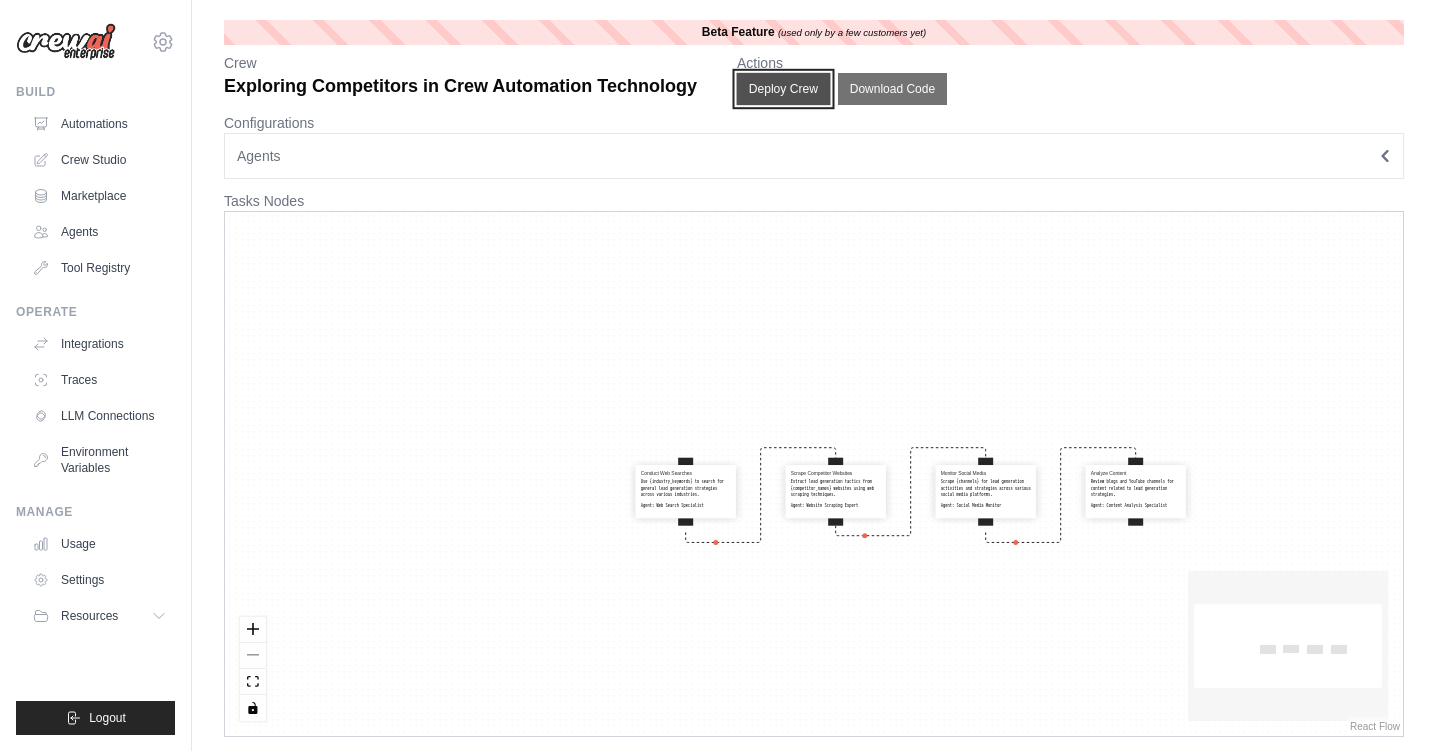 click on "Deploy Crew" at bounding box center (784, 89) 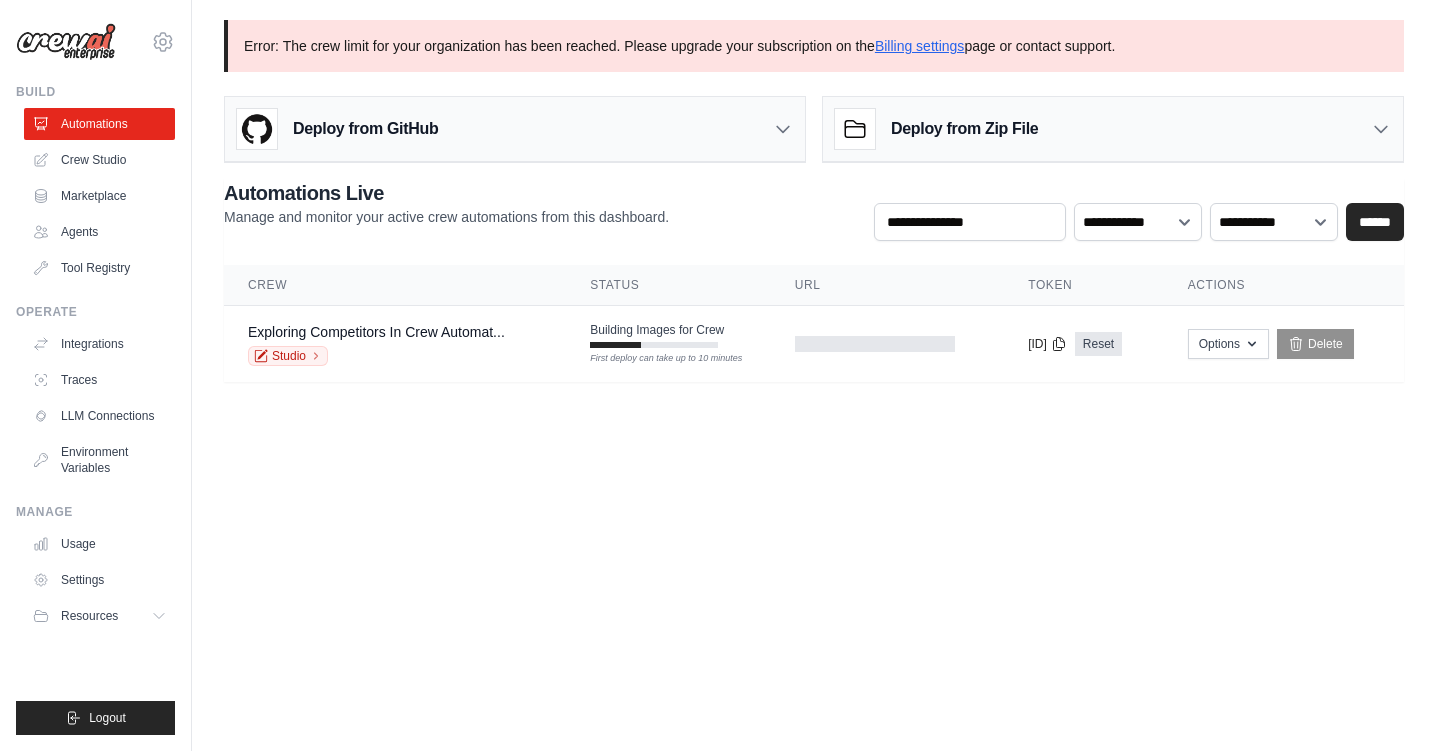 click on "Deploy from GitHub" at bounding box center (515, 129) 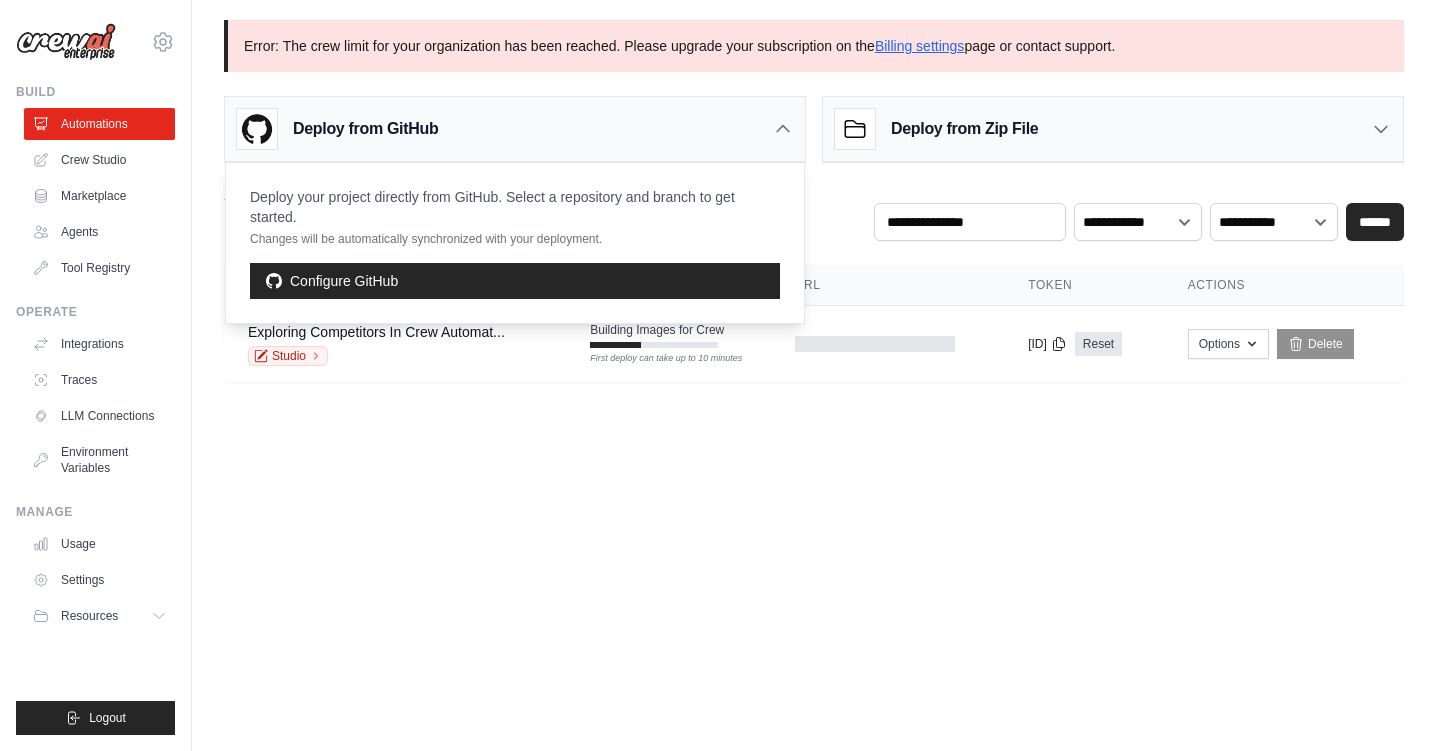 click on "**********" at bounding box center [1139, 210] 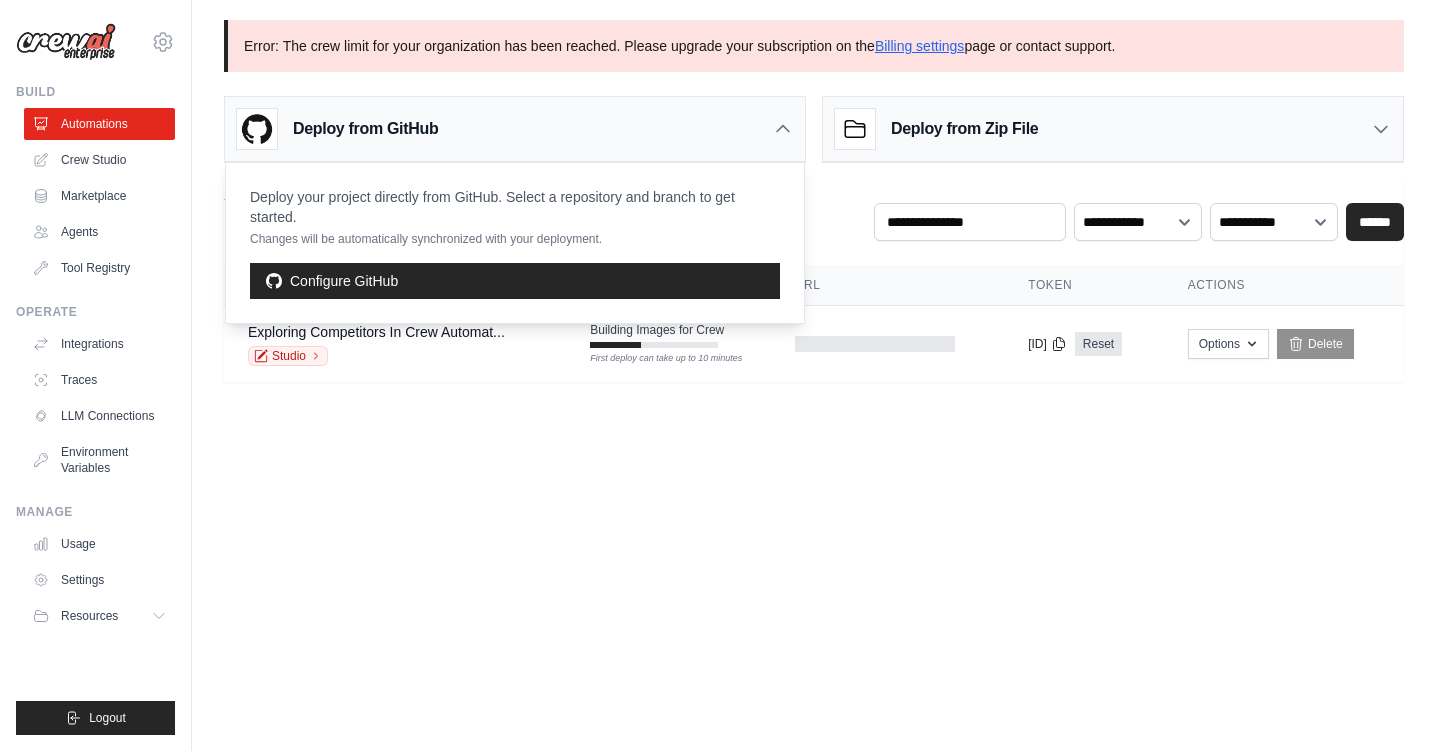 drag, startPoint x: 669, startPoint y: 46, endPoint x: 876, endPoint y: 59, distance: 207.4078 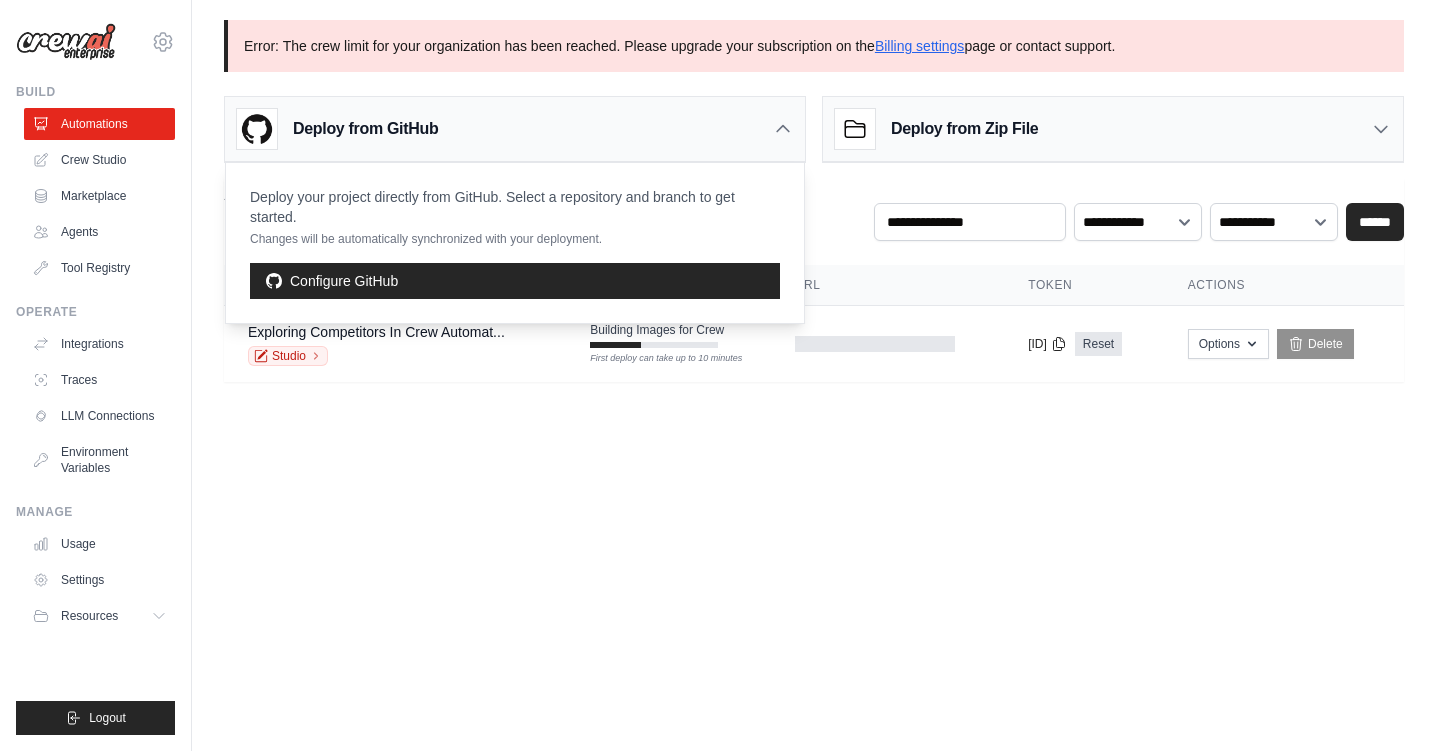 click on "Error: The crew limit for your organization has been reached. Please upgrade your subscription on the  Billing settings  page or contact support." at bounding box center [814, 46] 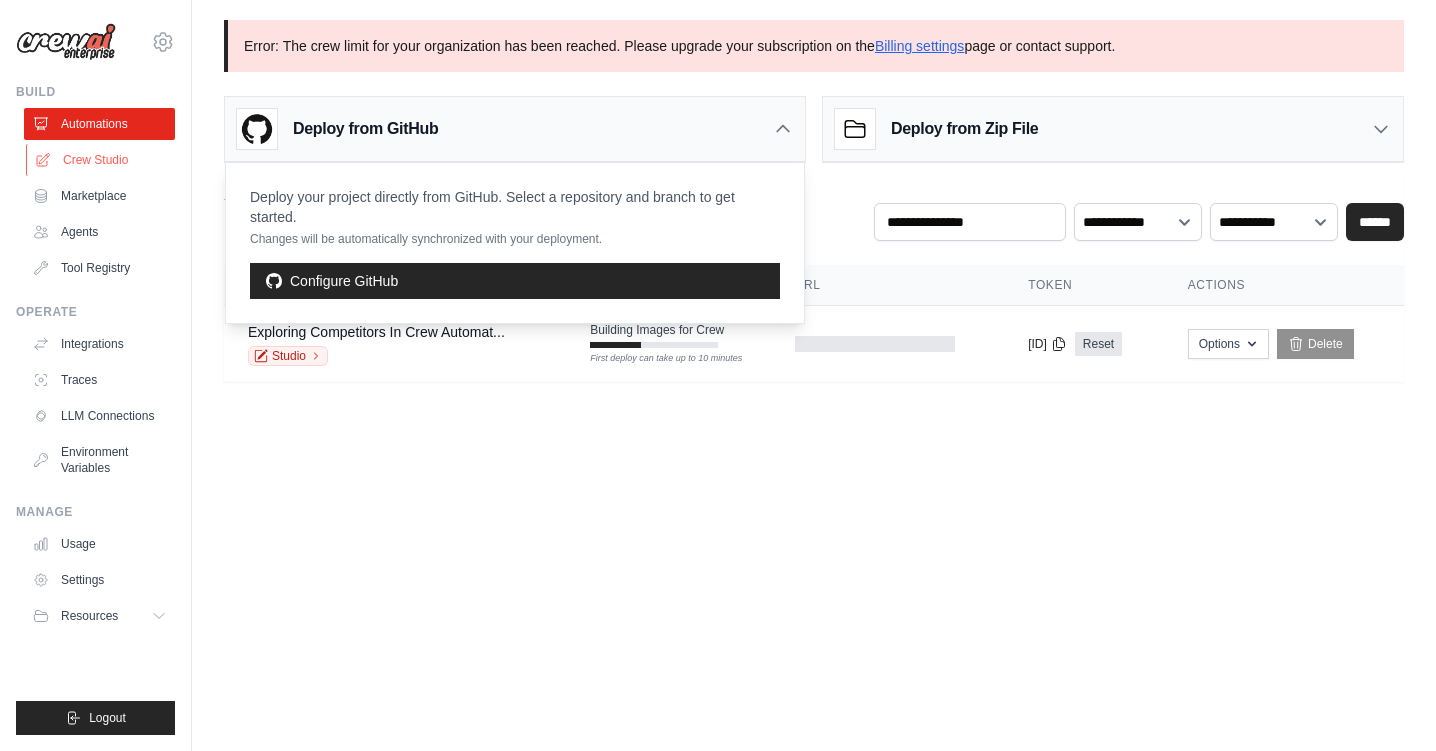 click on "Crew Studio" at bounding box center [101, 160] 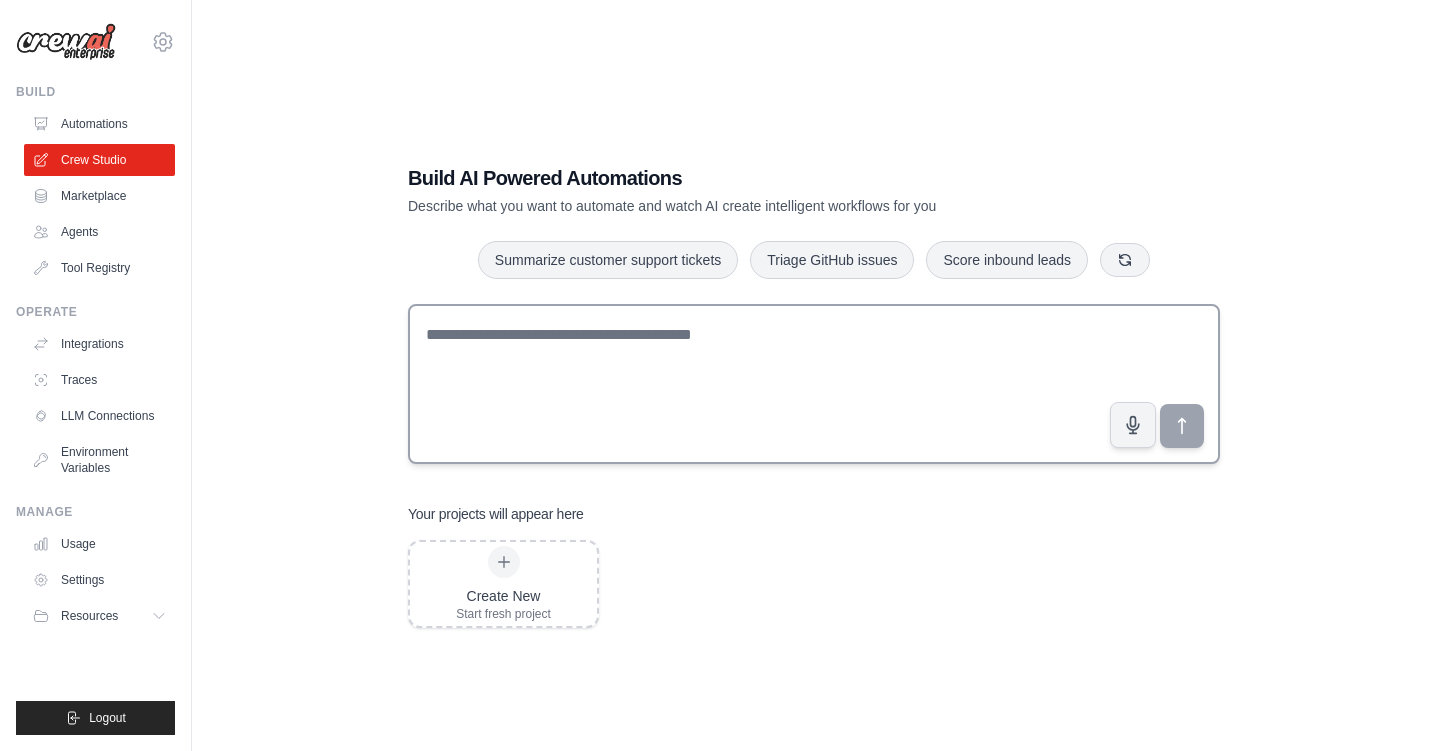 scroll, scrollTop: 0, scrollLeft: 0, axis: both 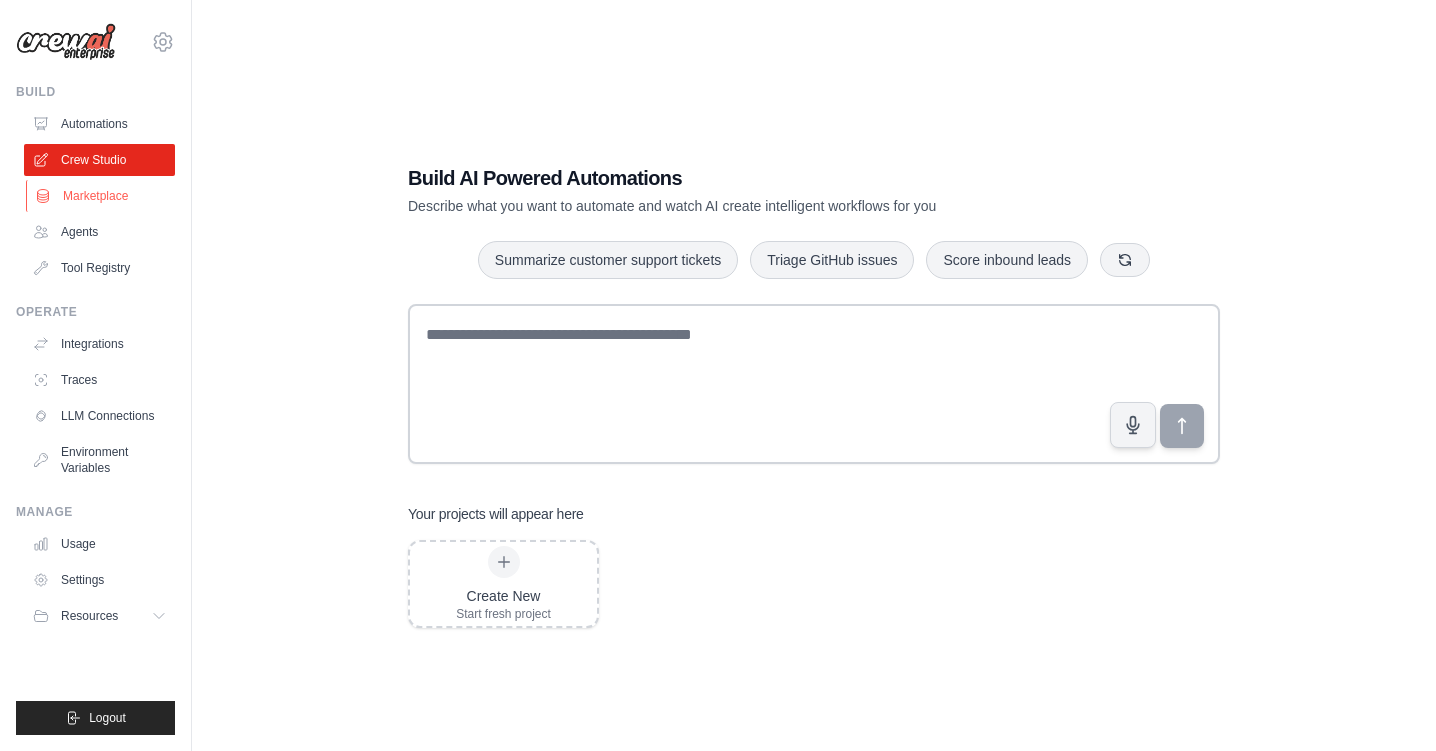 click on "Marketplace" at bounding box center (101, 196) 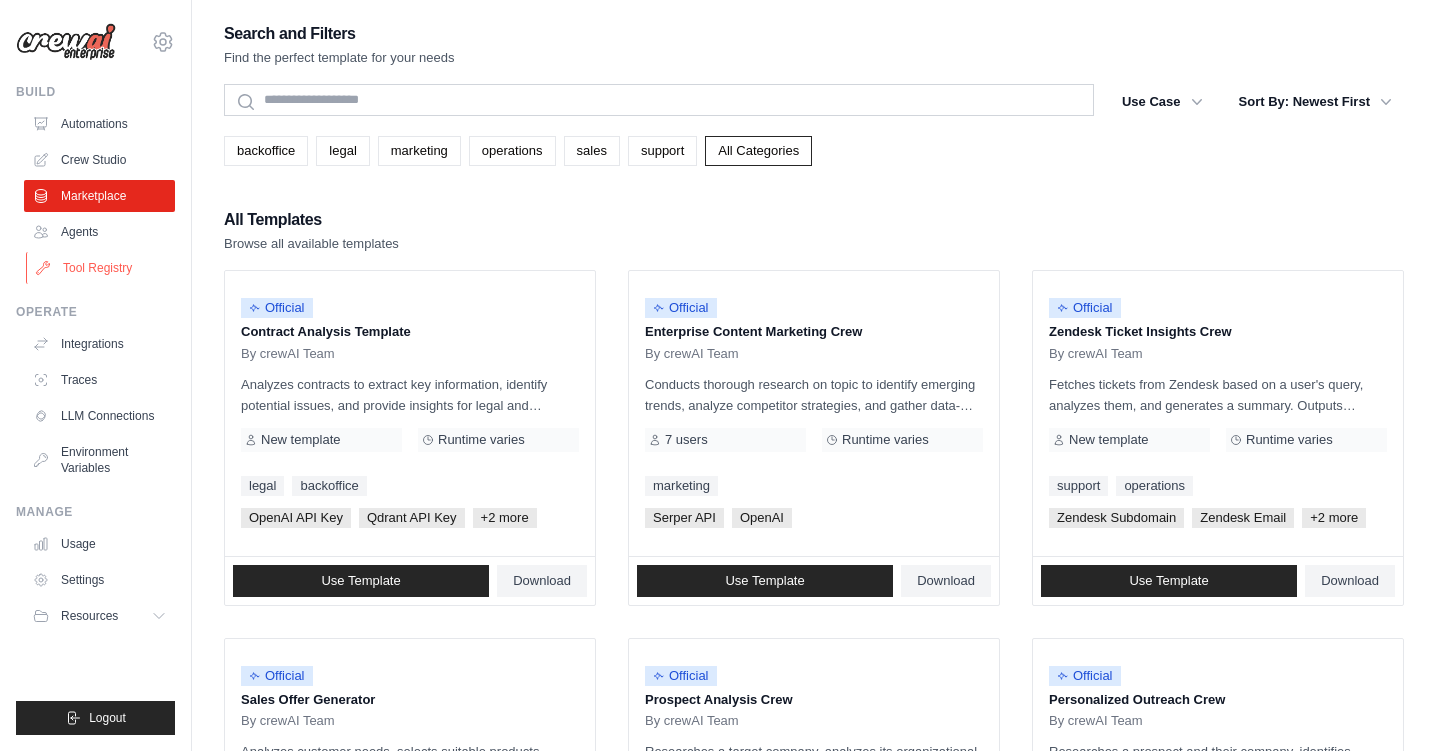 click on "Tool Registry" at bounding box center [101, 268] 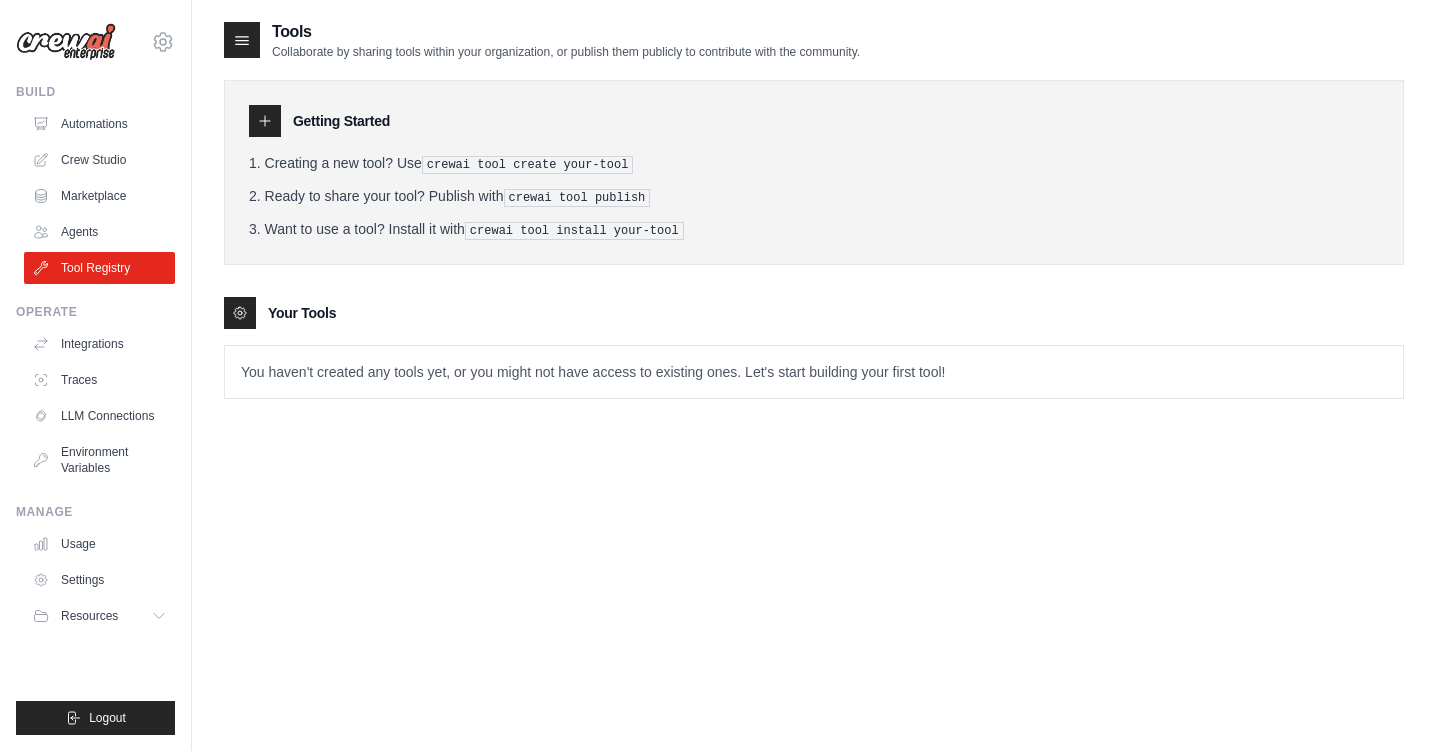 click at bounding box center (66, 42) 